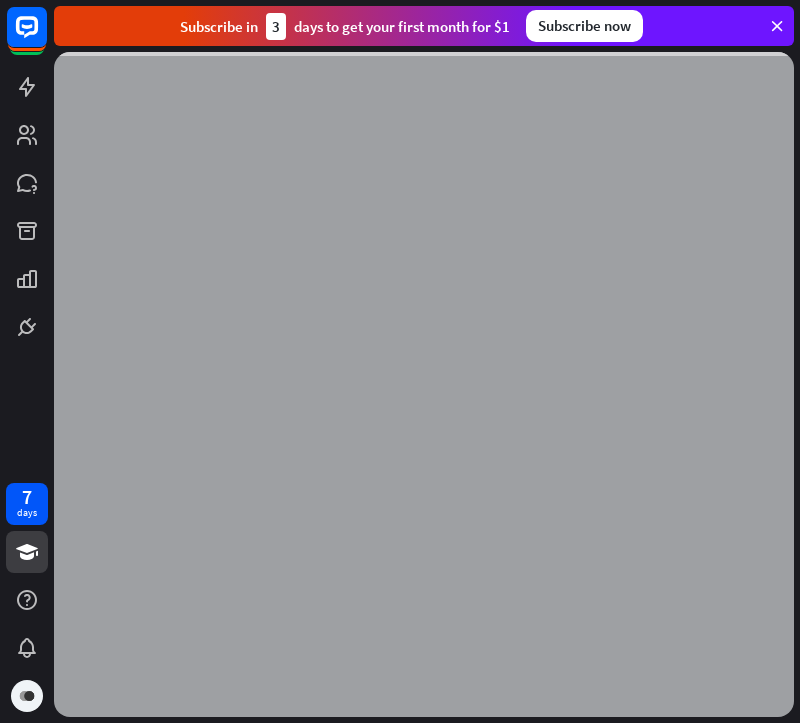 scroll, scrollTop: 0, scrollLeft: 0, axis: both 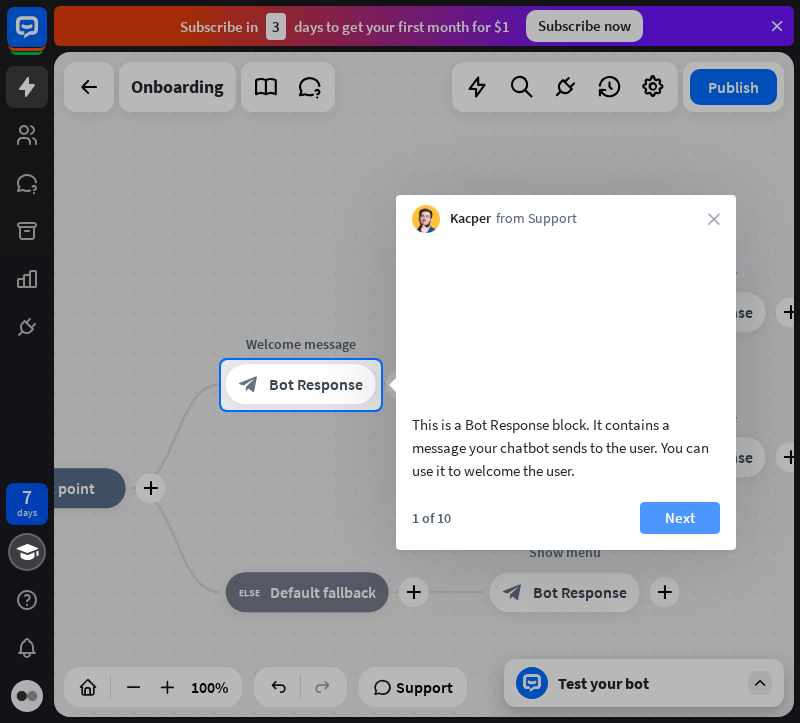 click on "Next" at bounding box center [680, 518] 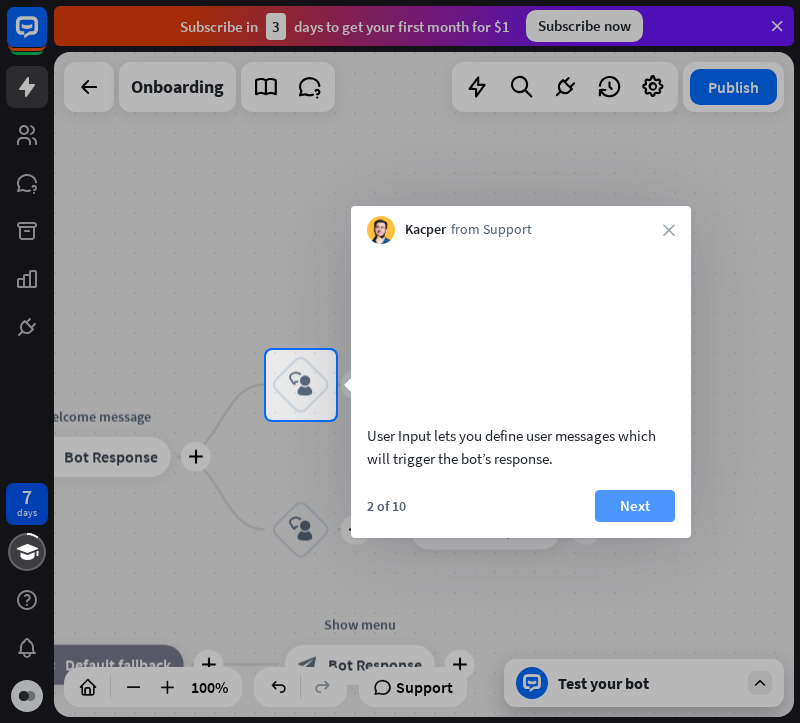 click on "Next" at bounding box center (635, 506) 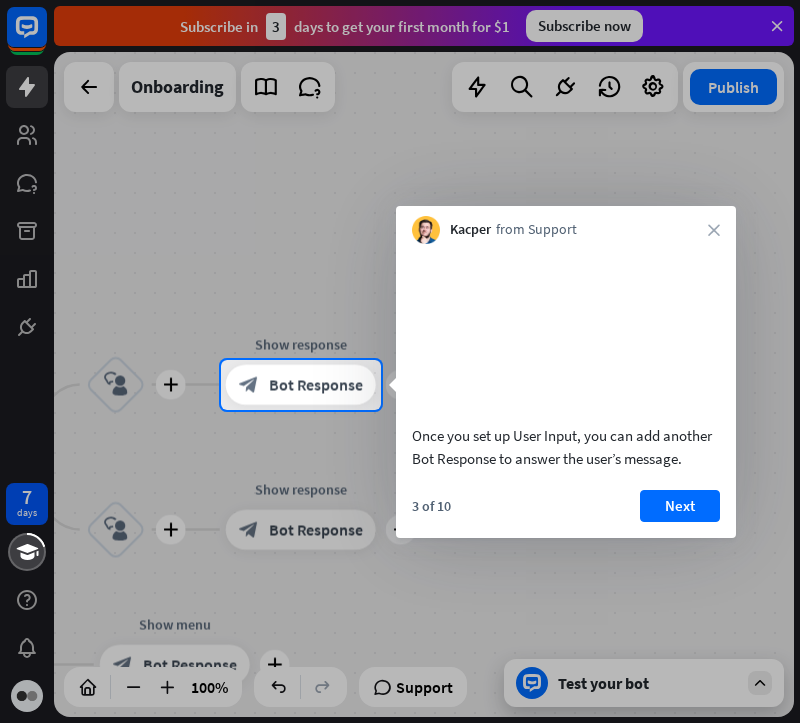 click on "Next" at bounding box center (680, 506) 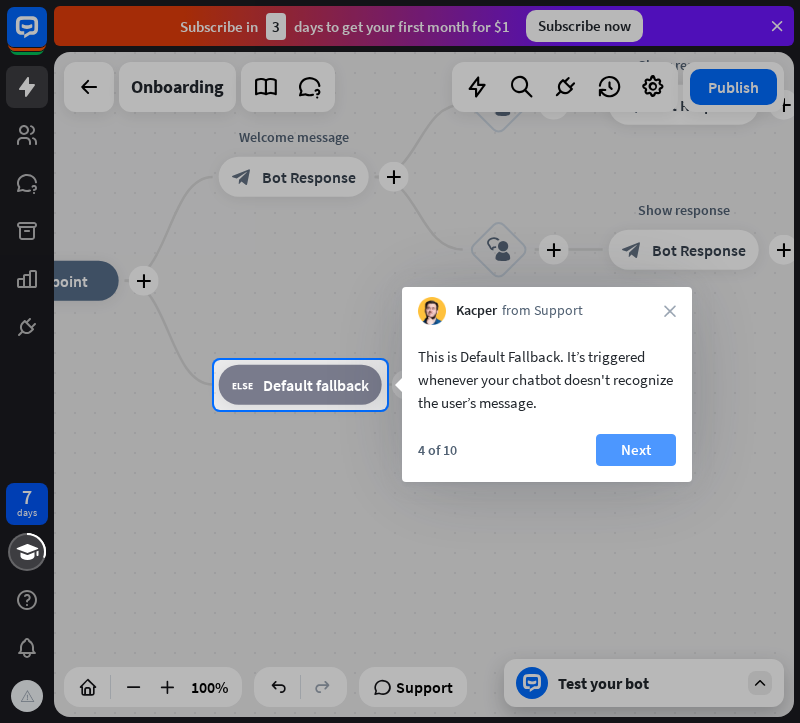 click on "Next" at bounding box center (636, 450) 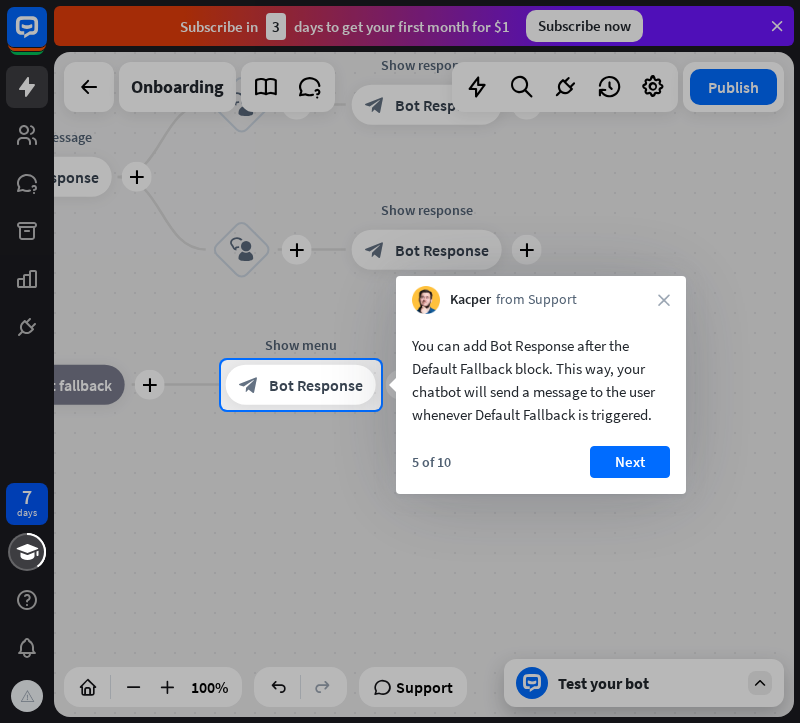 click on "Next" at bounding box center [630, 462] 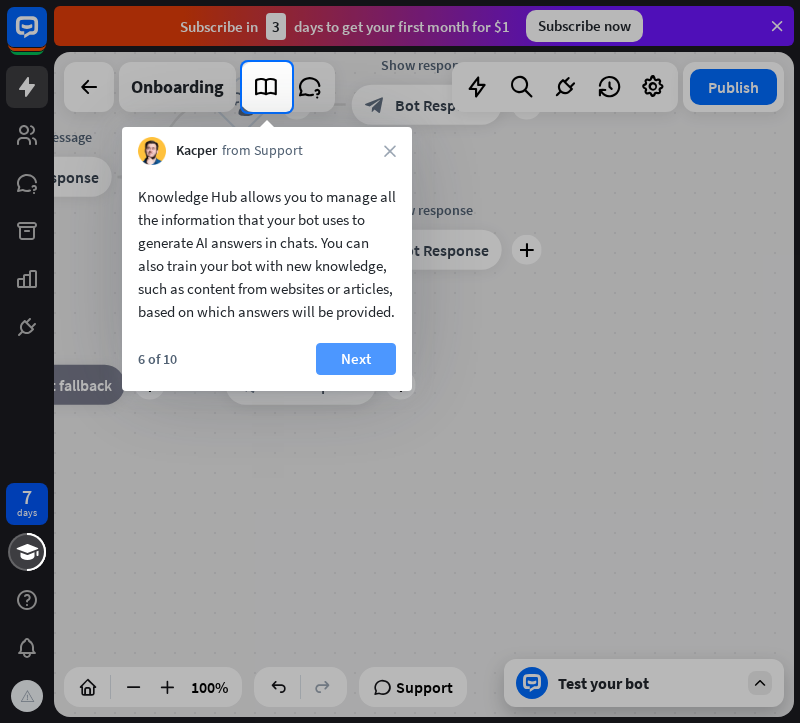 click on "Next" at bounding box center [356, 359] 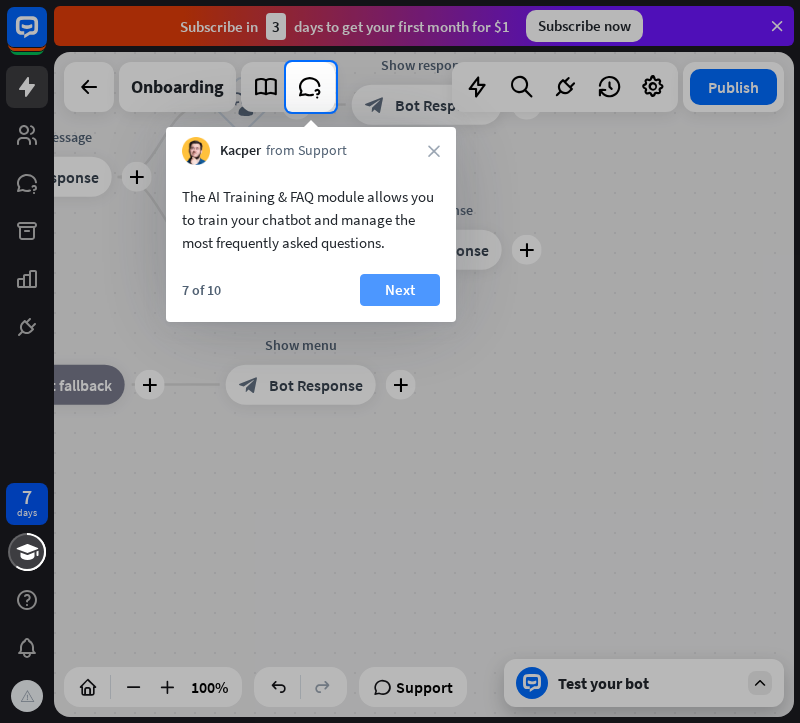 click on "Next" at bounding box center [400, 290] 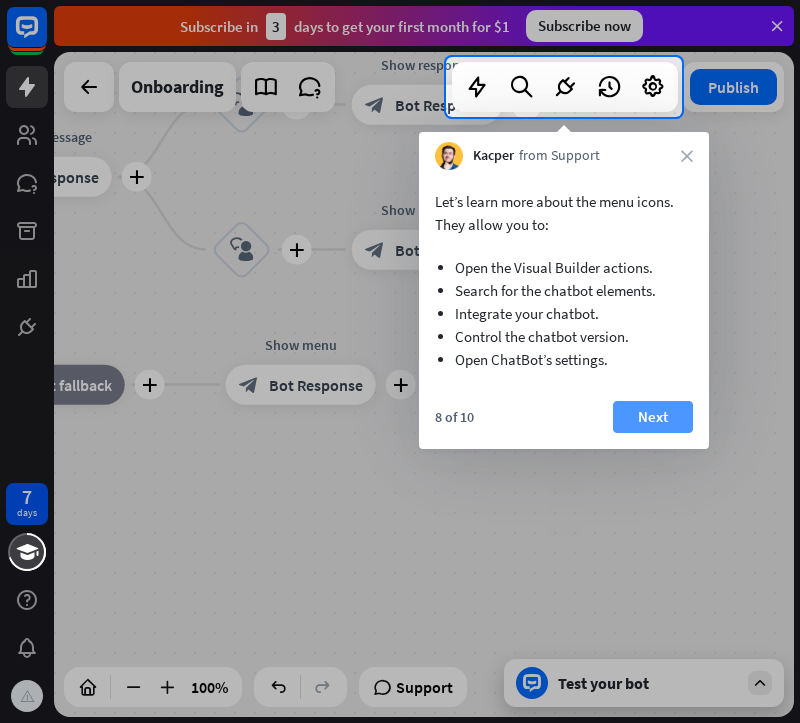 click on "Next" at bounding box center [653, 417] 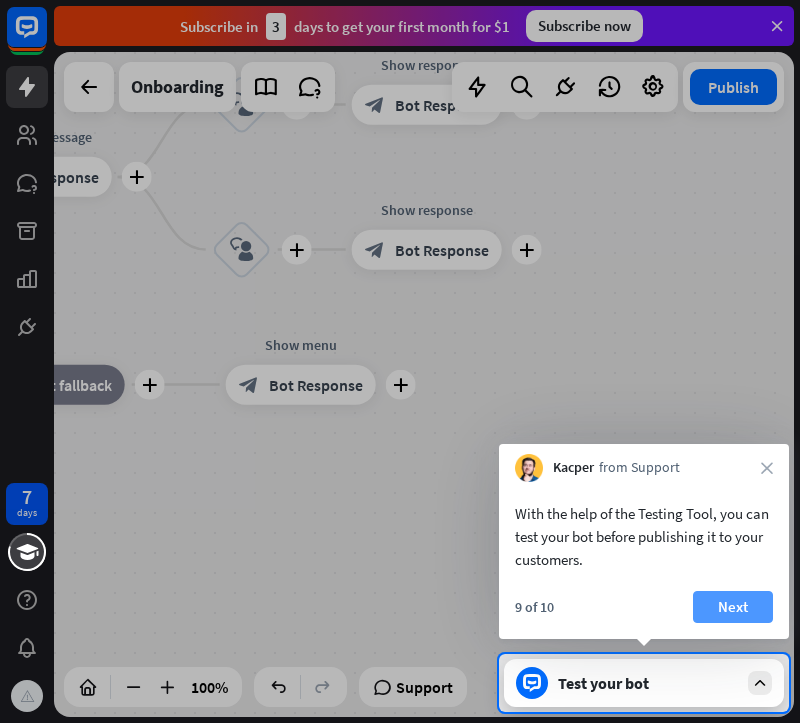 click on "Next" at bounding box center (733, 607) 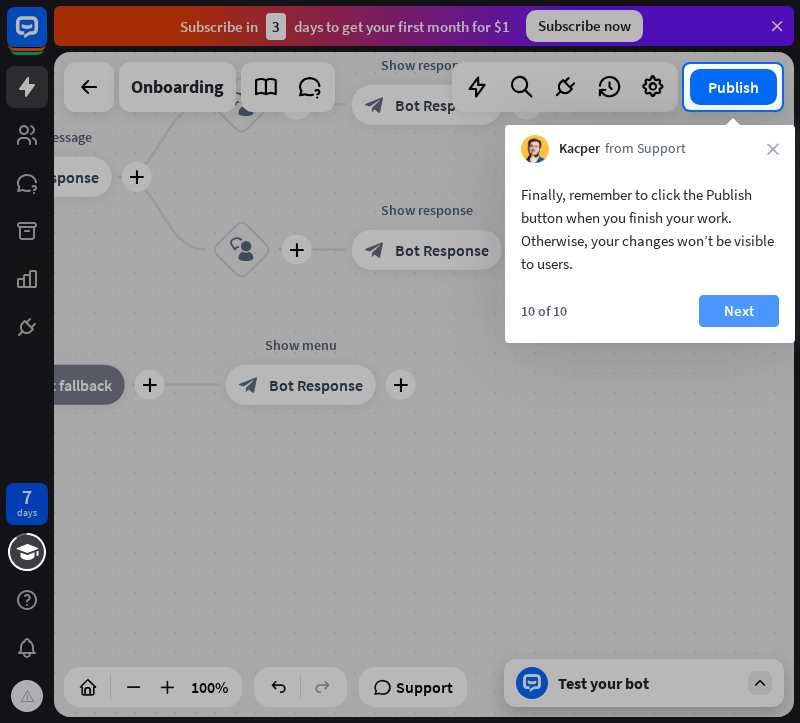 click on "Next" at bounding box center (739, 311) 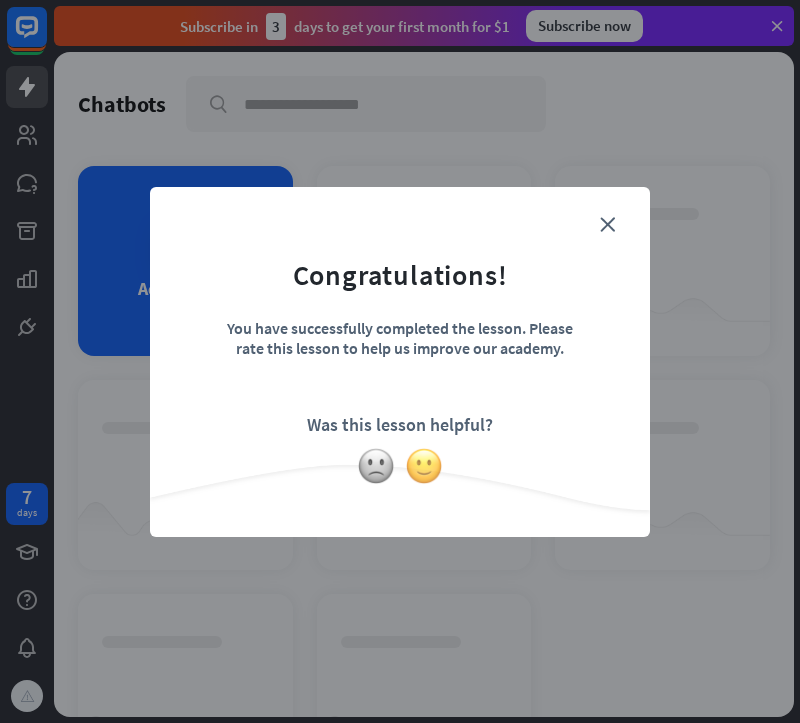 click at bounding box center (424, 466) 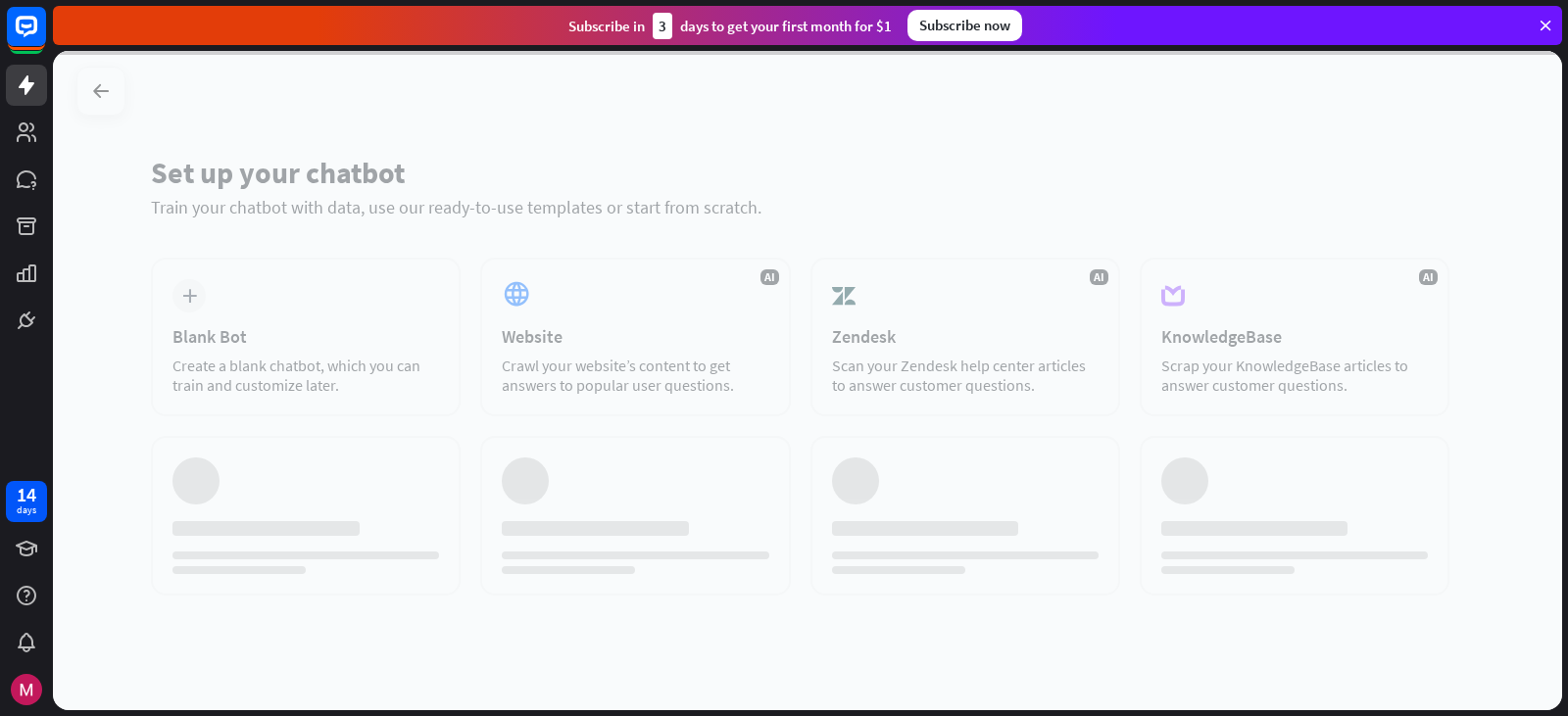 scroll, scrollTop: 0, scrollLeft: 0, axis: both 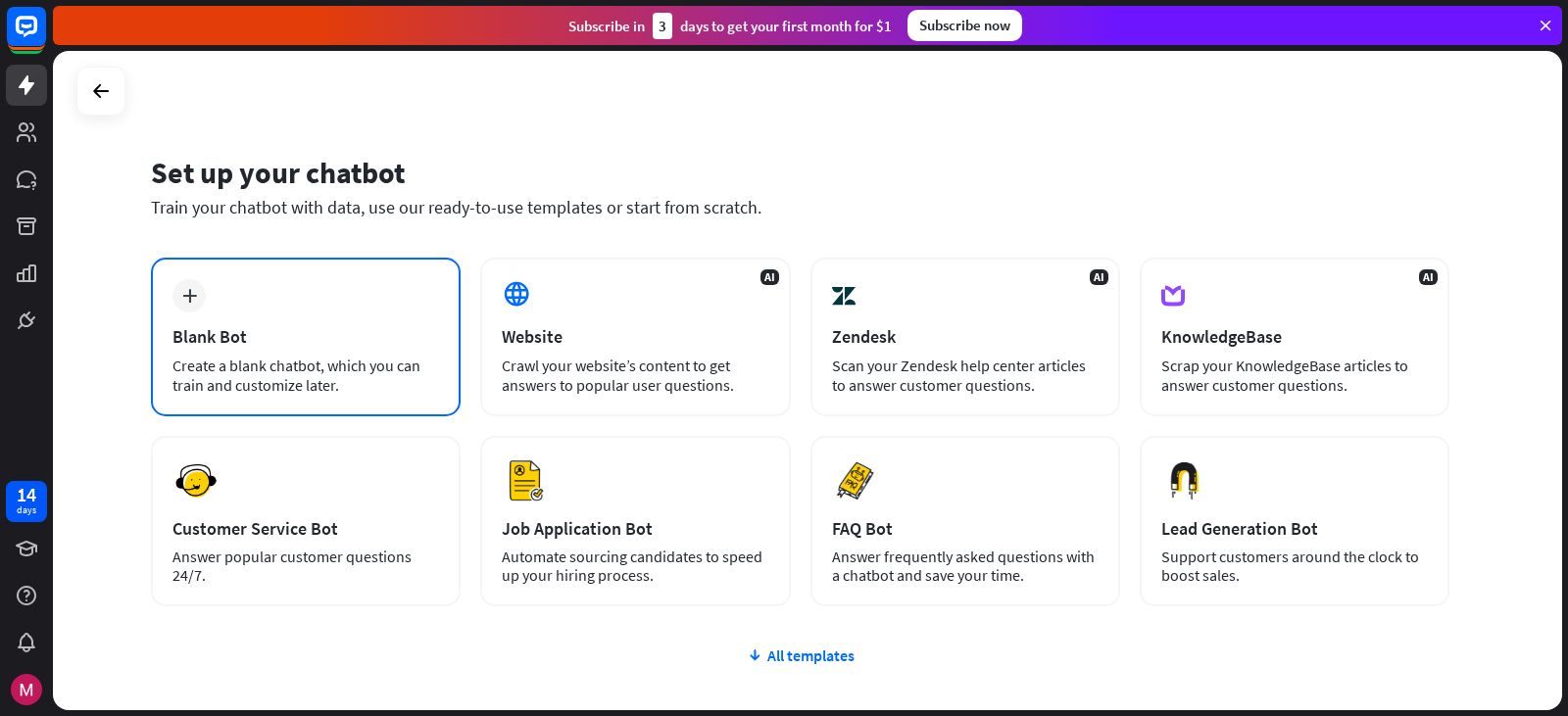 click on "Create a blank chatbot, which you can train and
customize later." at bounding box center (306, 375) 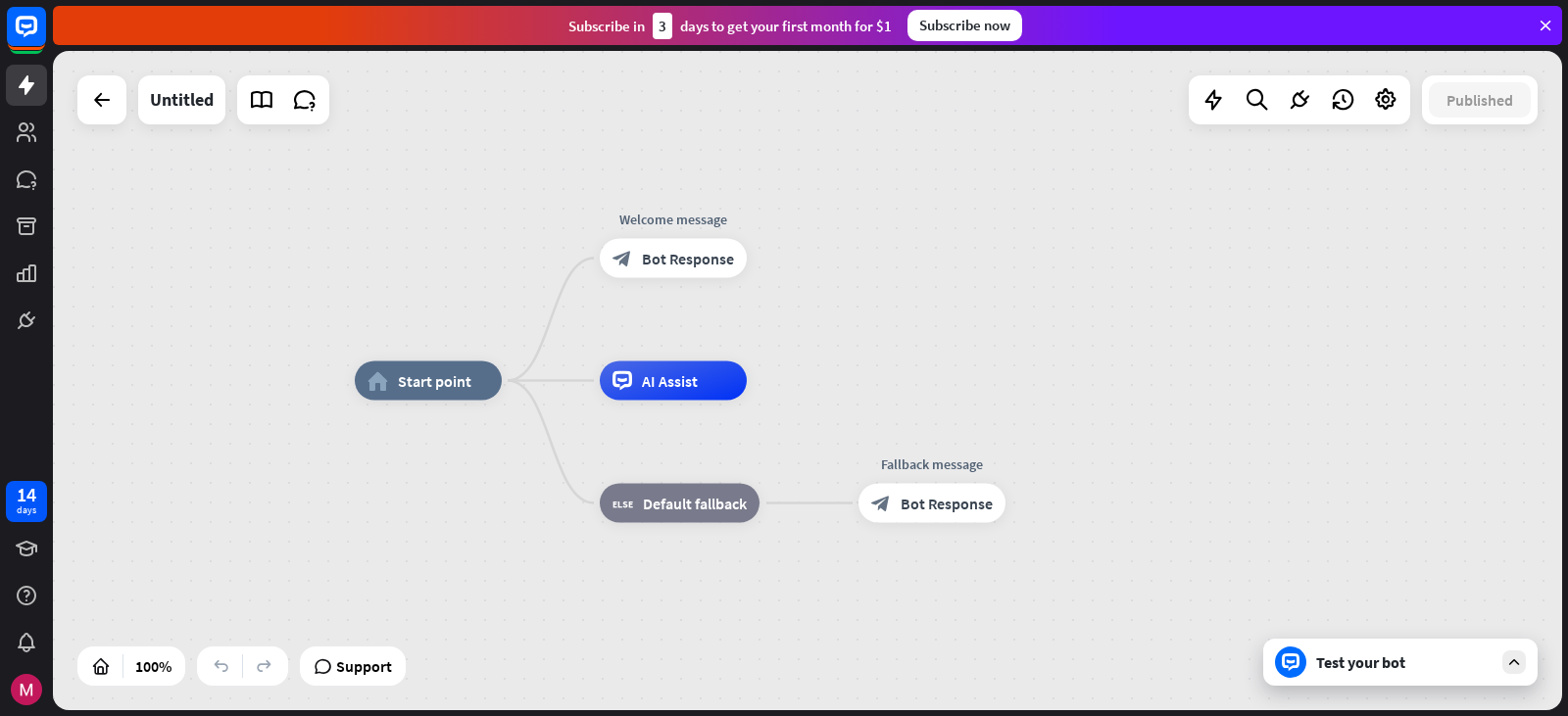 click on "home_2   Start point                 Welcome message   block_bot_response   Bot Response                     AI Assist                   block_fallback   Default fallback                 Fallback message   block_bot_response   Bot Response" at bounding box center [1109, 710] 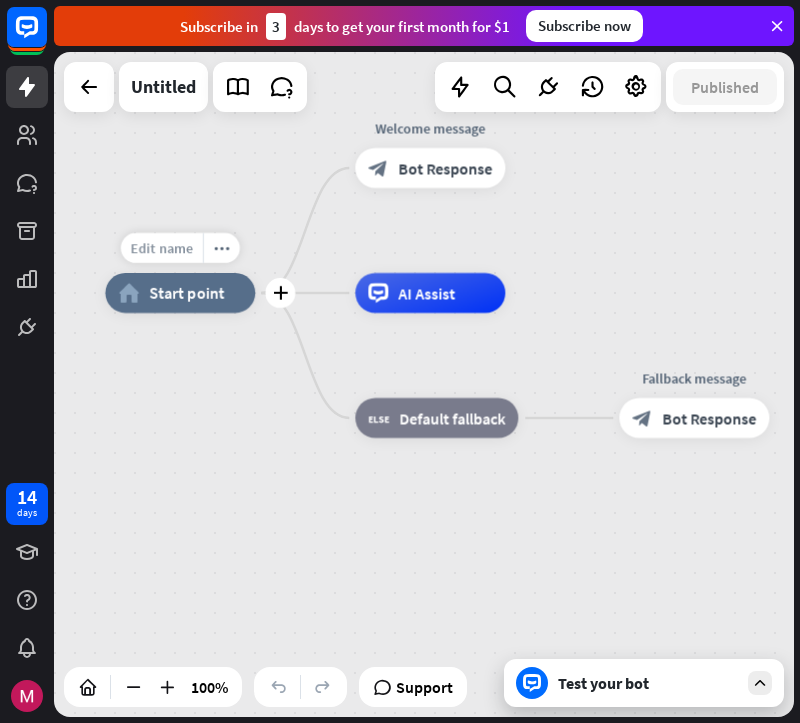click on "Edit name" at bounding box center [162, 248] 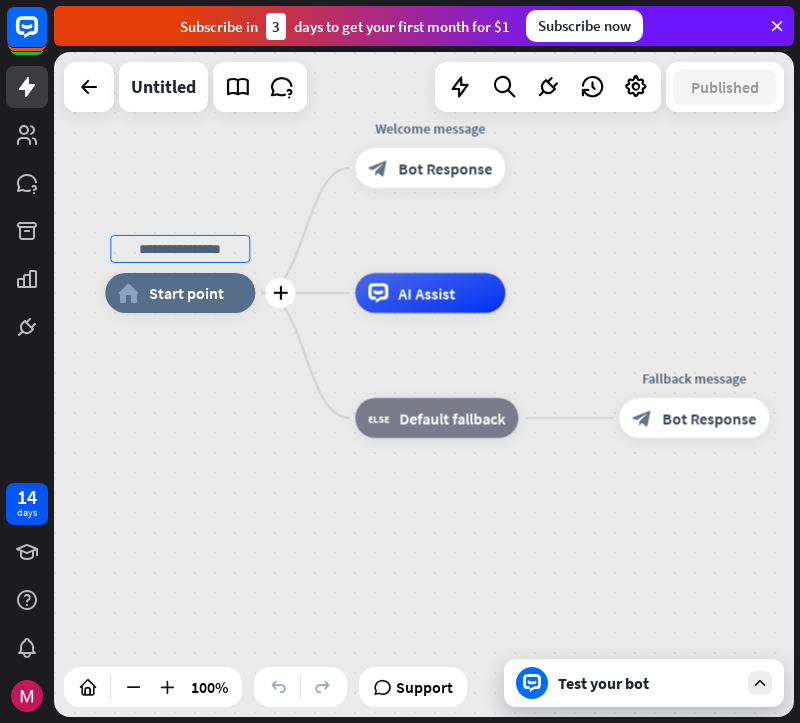 type on "*" 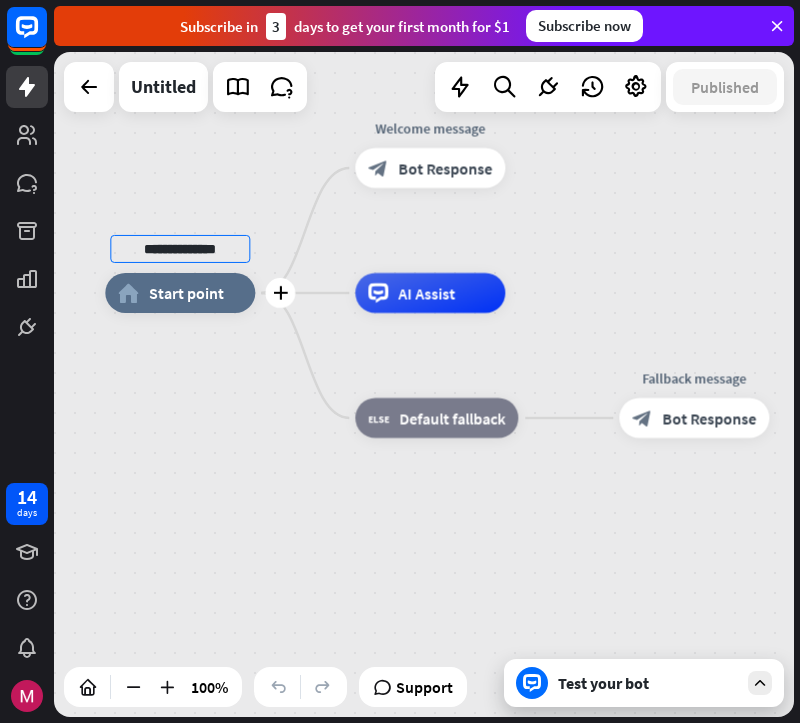 type on "**********" 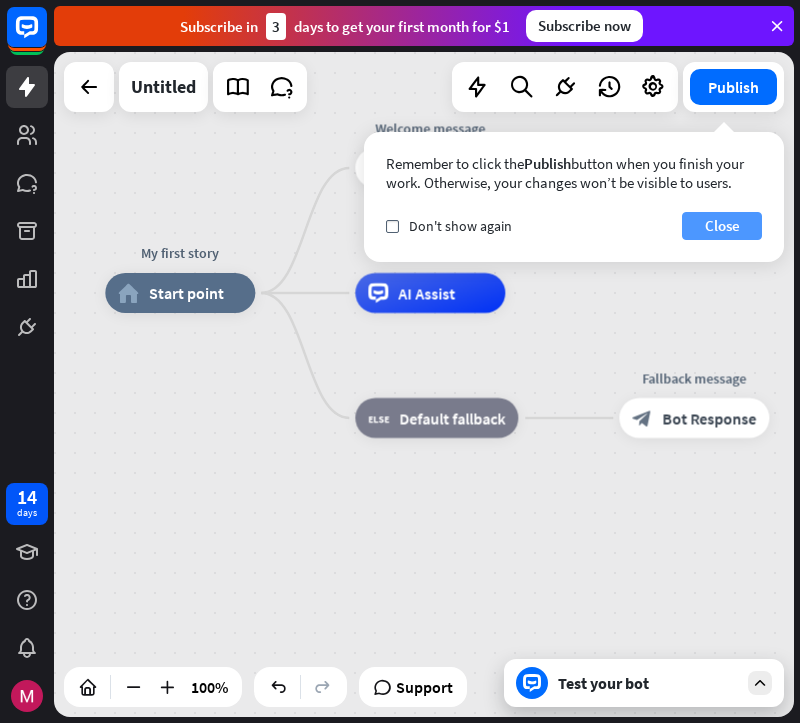 click on "Close" at bounding box center [722, 226] 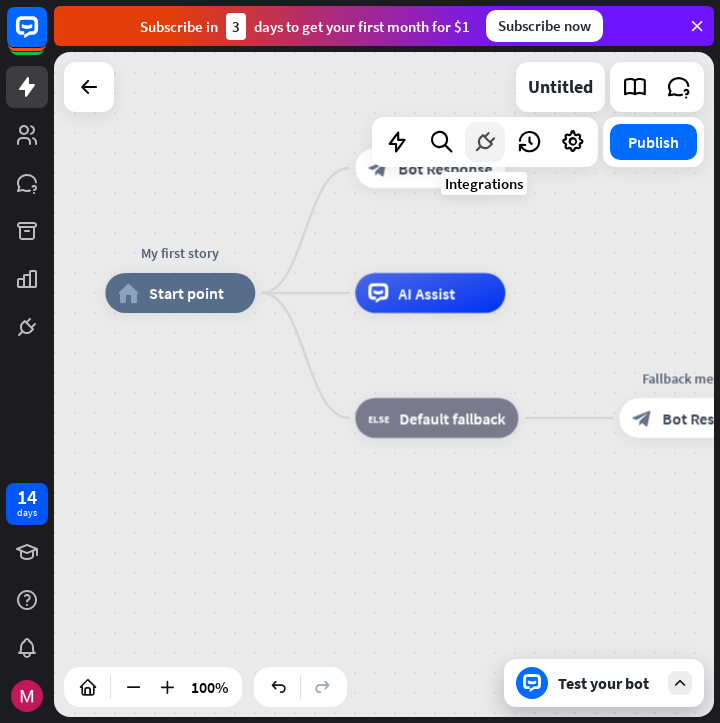 click at bounding box center [485, 142] 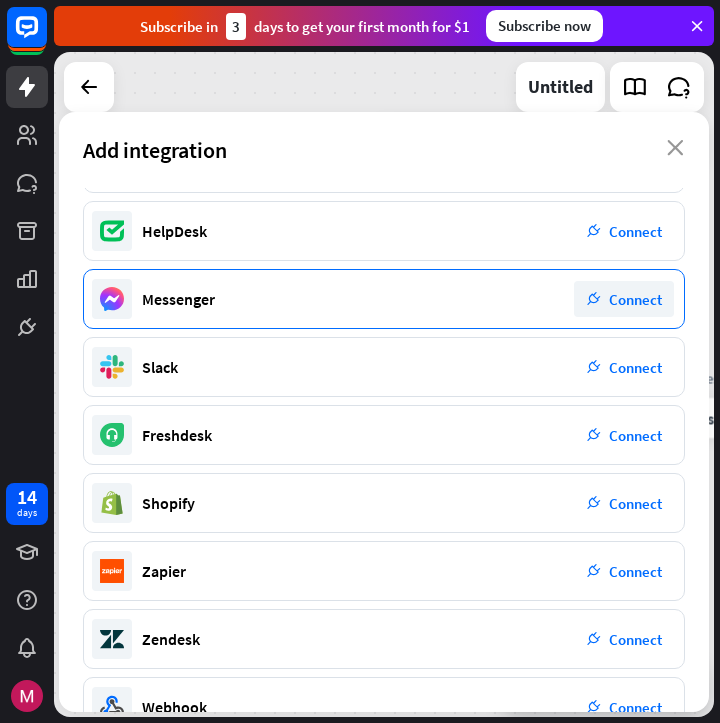 scroll, scrollTop: 0, scrollLeft: 0, axis: both 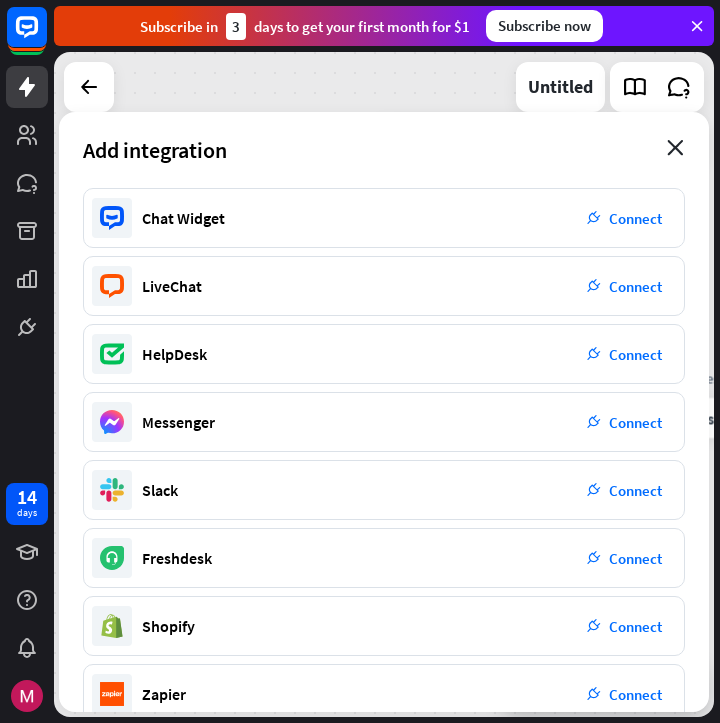 click on "close" at bounding box center [675, 148] 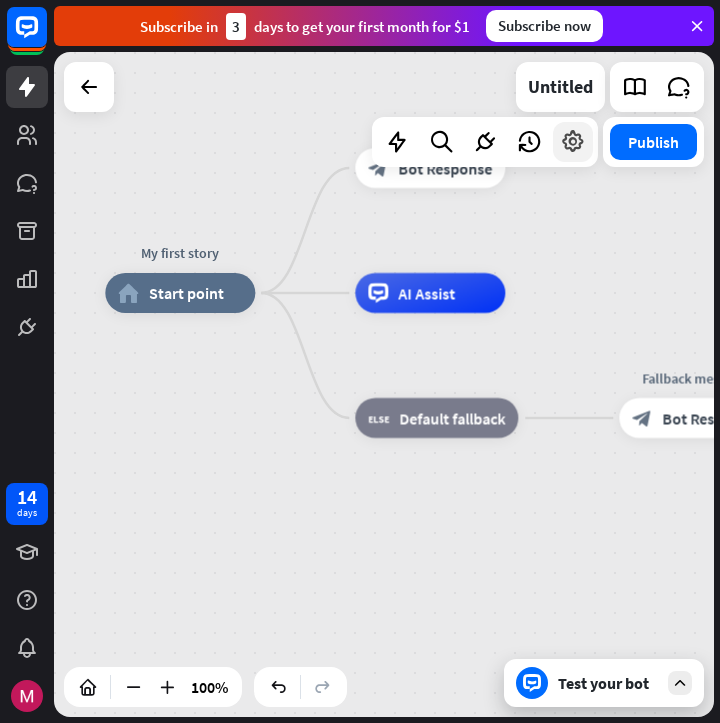 click at bounding box center [573, 142] 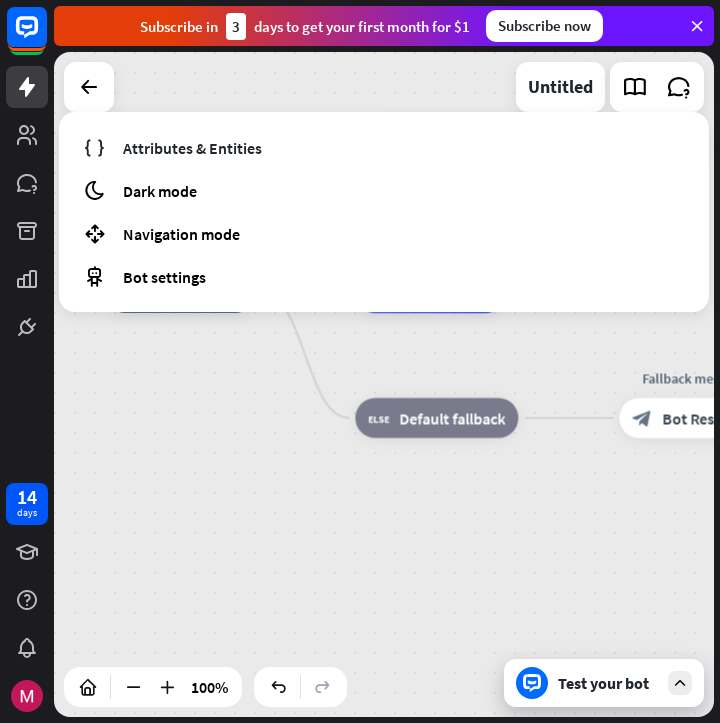 click on "My first story   home_2   Start point                 Welcome message   block_bot_response   Bot Response                     AI Assist                   block_fallback   Default fallback                 Fallback message   block_bot_response   Bot Response" at bounding box center (435, 625) 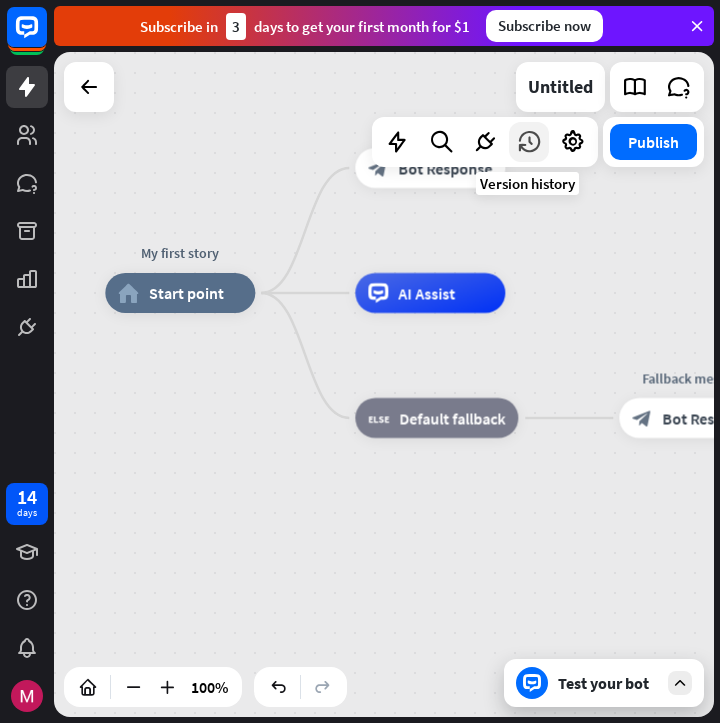 click at bounding box center [529, 142] 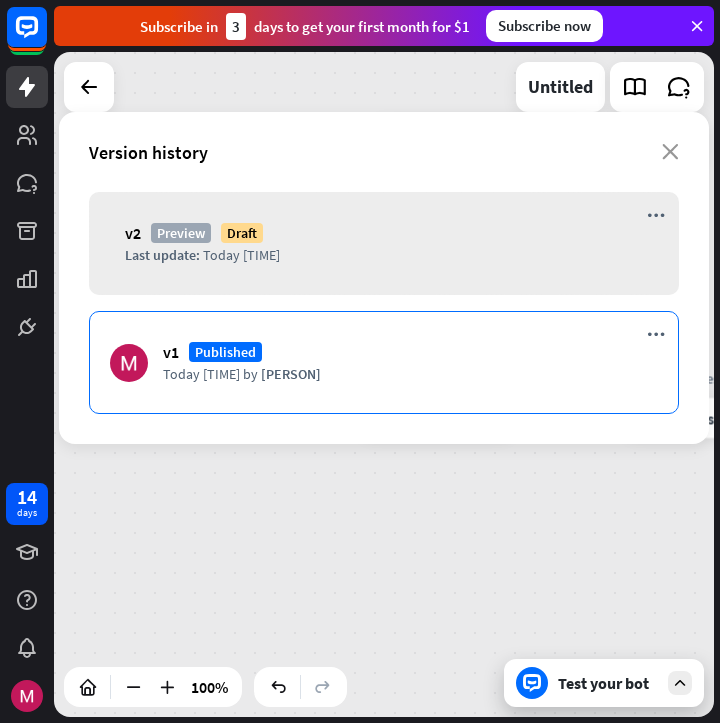 click on "Today [TIME]   by
[PERSON]" at bounding box center (410, 374) 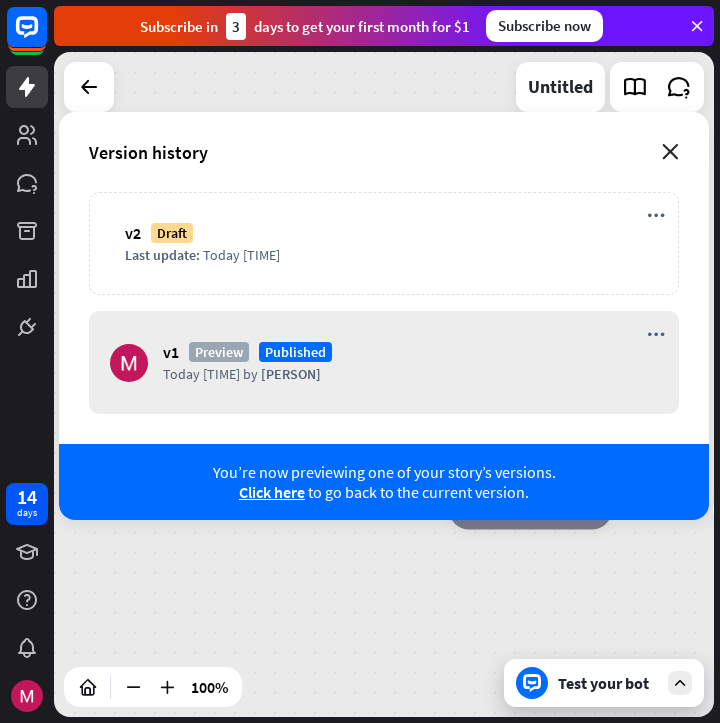 click on "close" at bounding box center [670, 152] 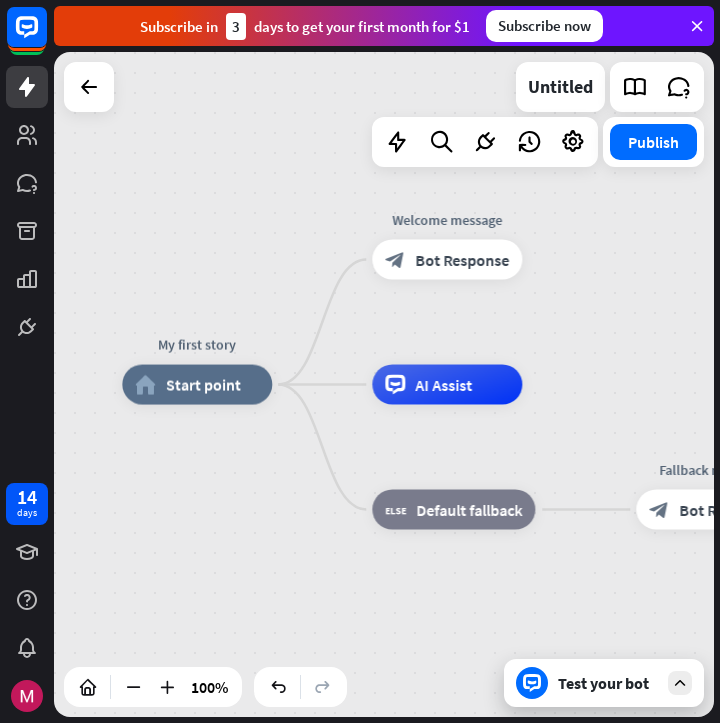 click at bounding box center (680, 683) 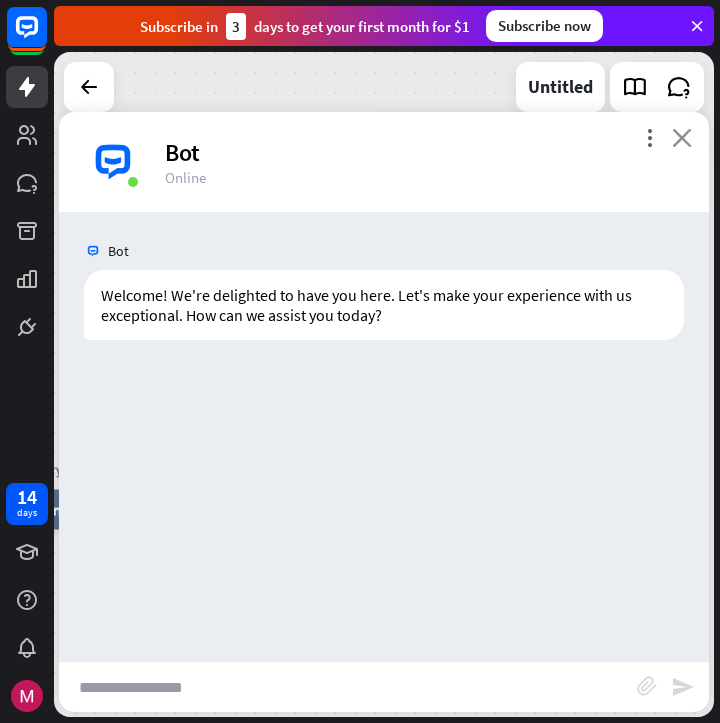click on "close" at bounding box center [682, 137] 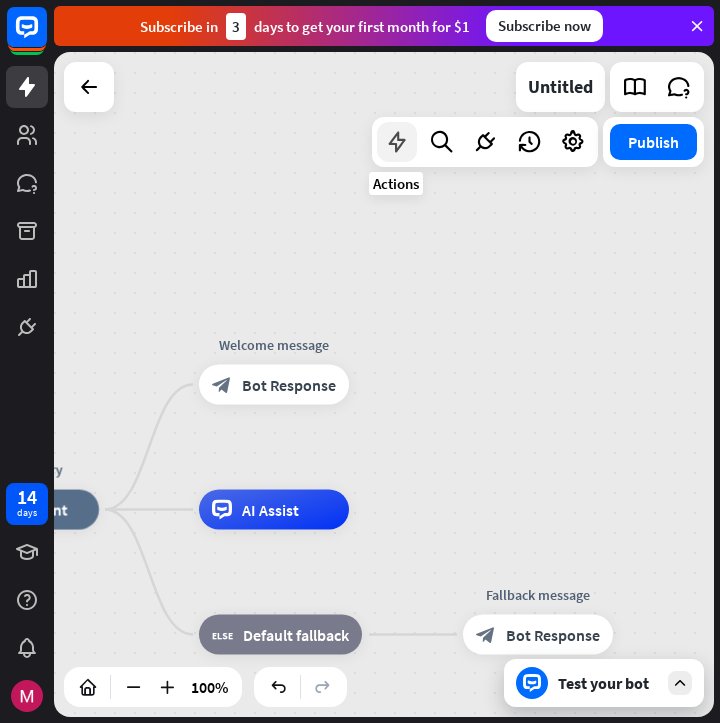 click at bounding box center [397, 142] 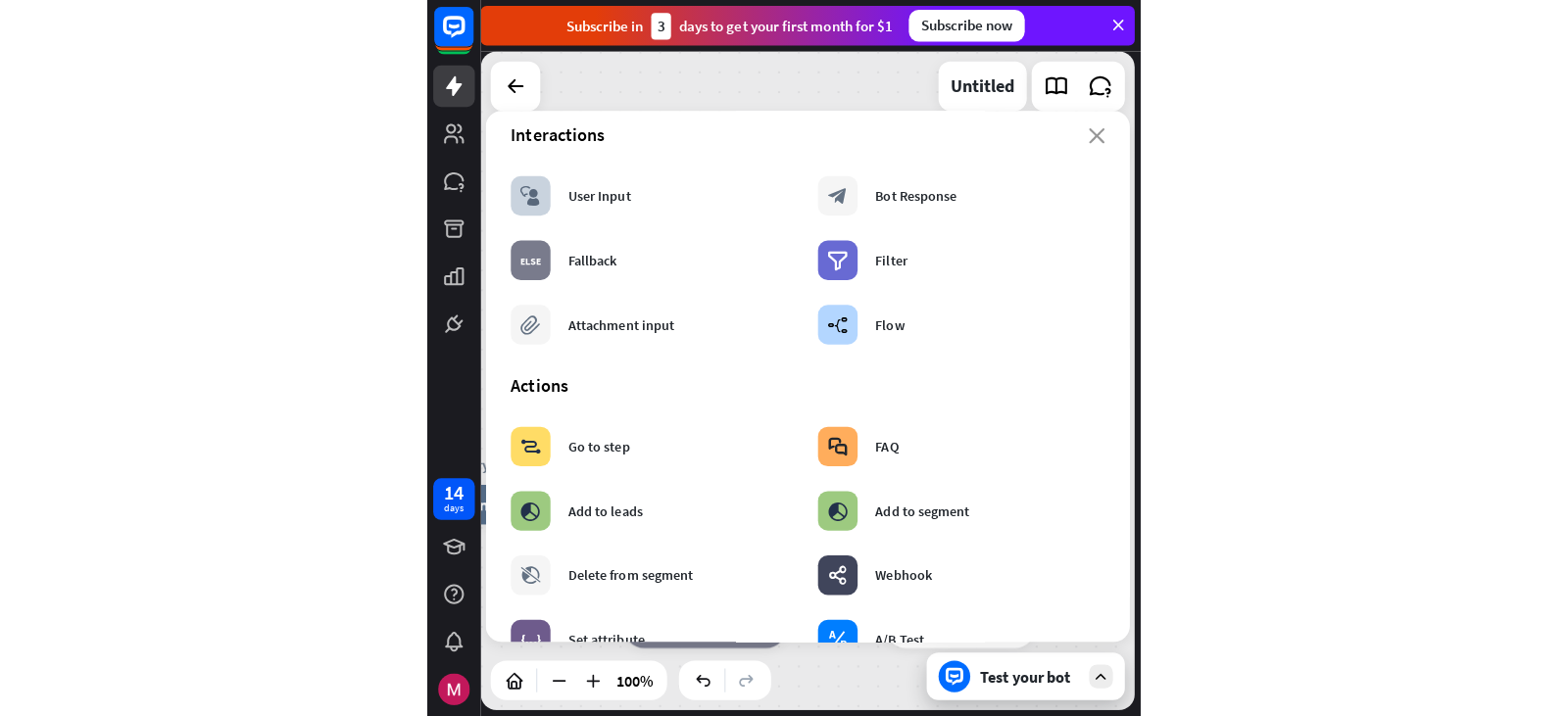 scroll, scrollTop: 0, scrollLeft: 0, axis: both 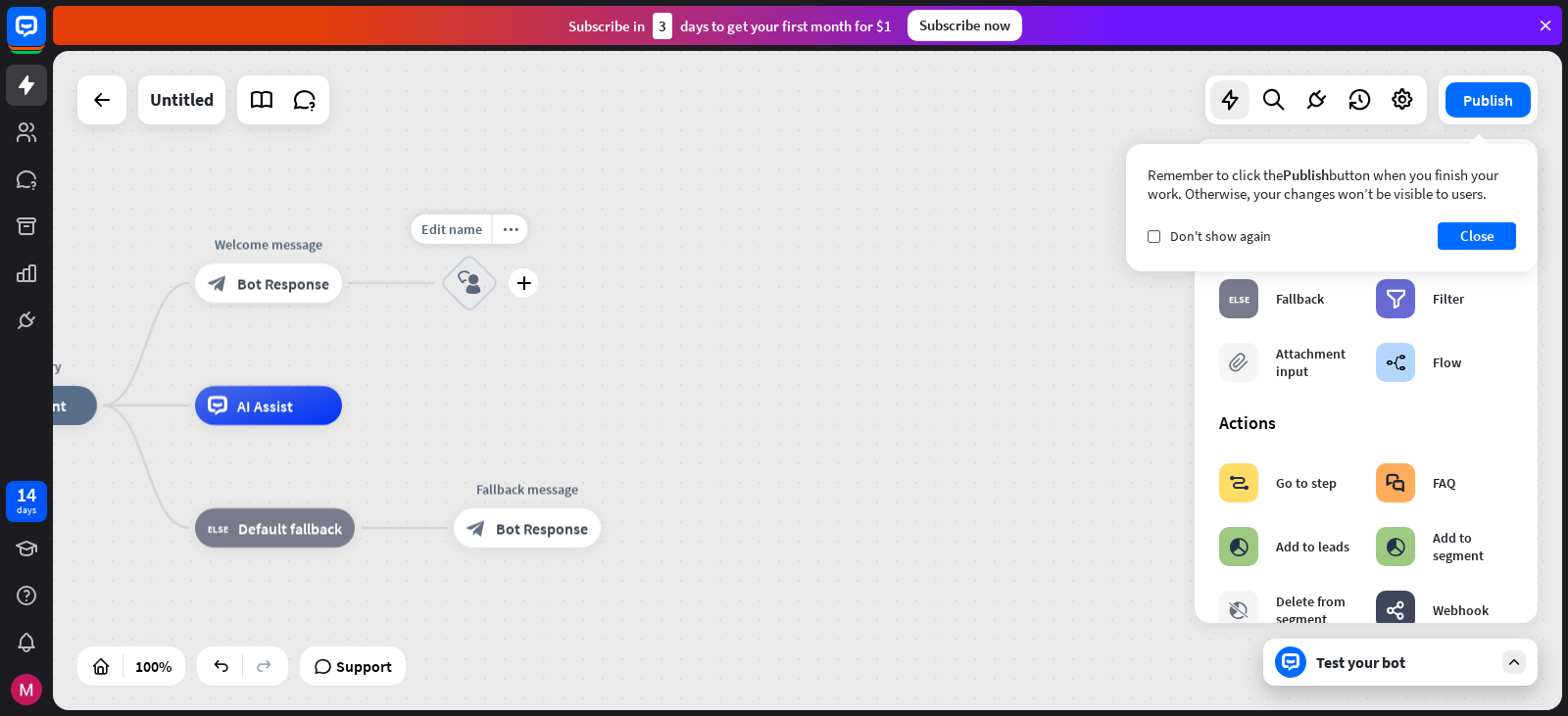 click on "block_user_input" at bounding box center (469, 283) 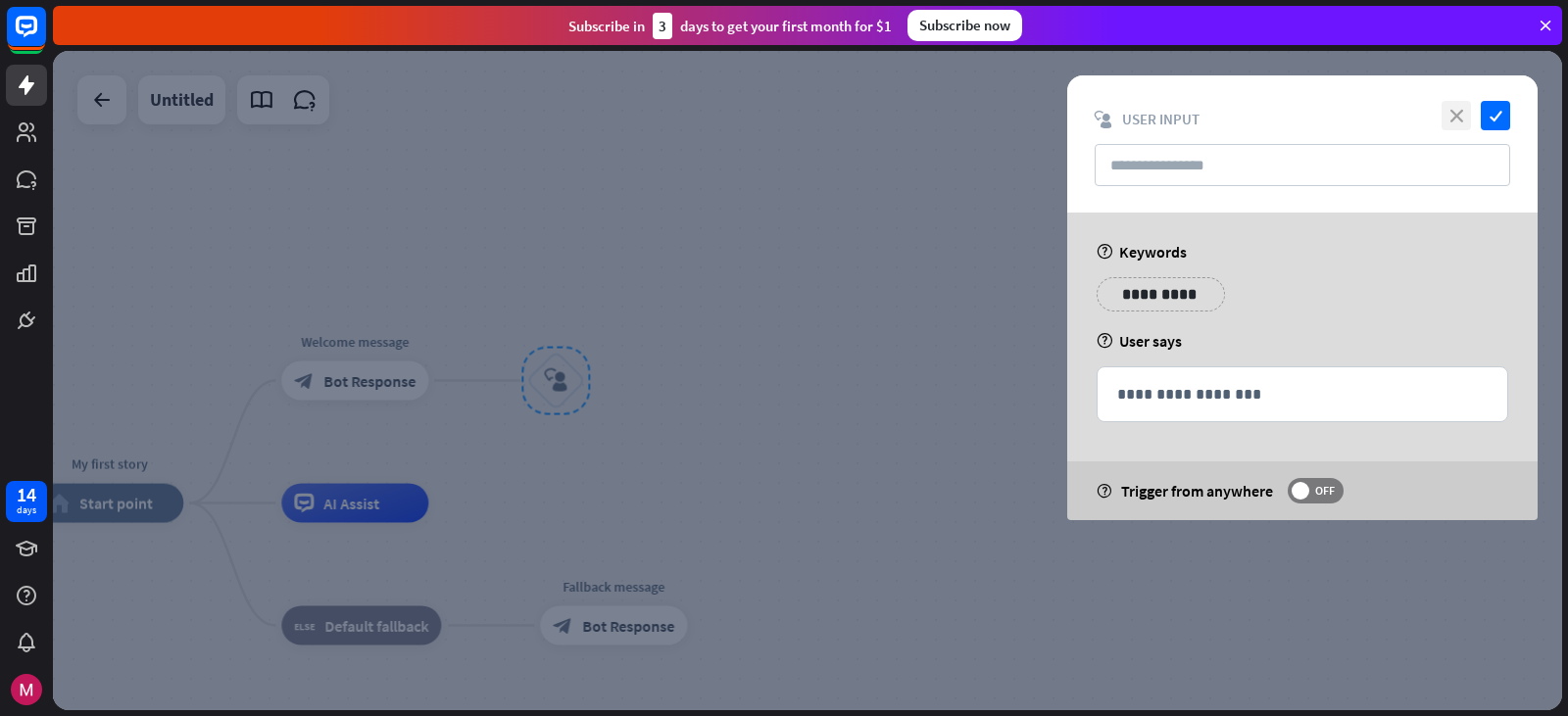 click on "close" at bounding box center (1456, 116) 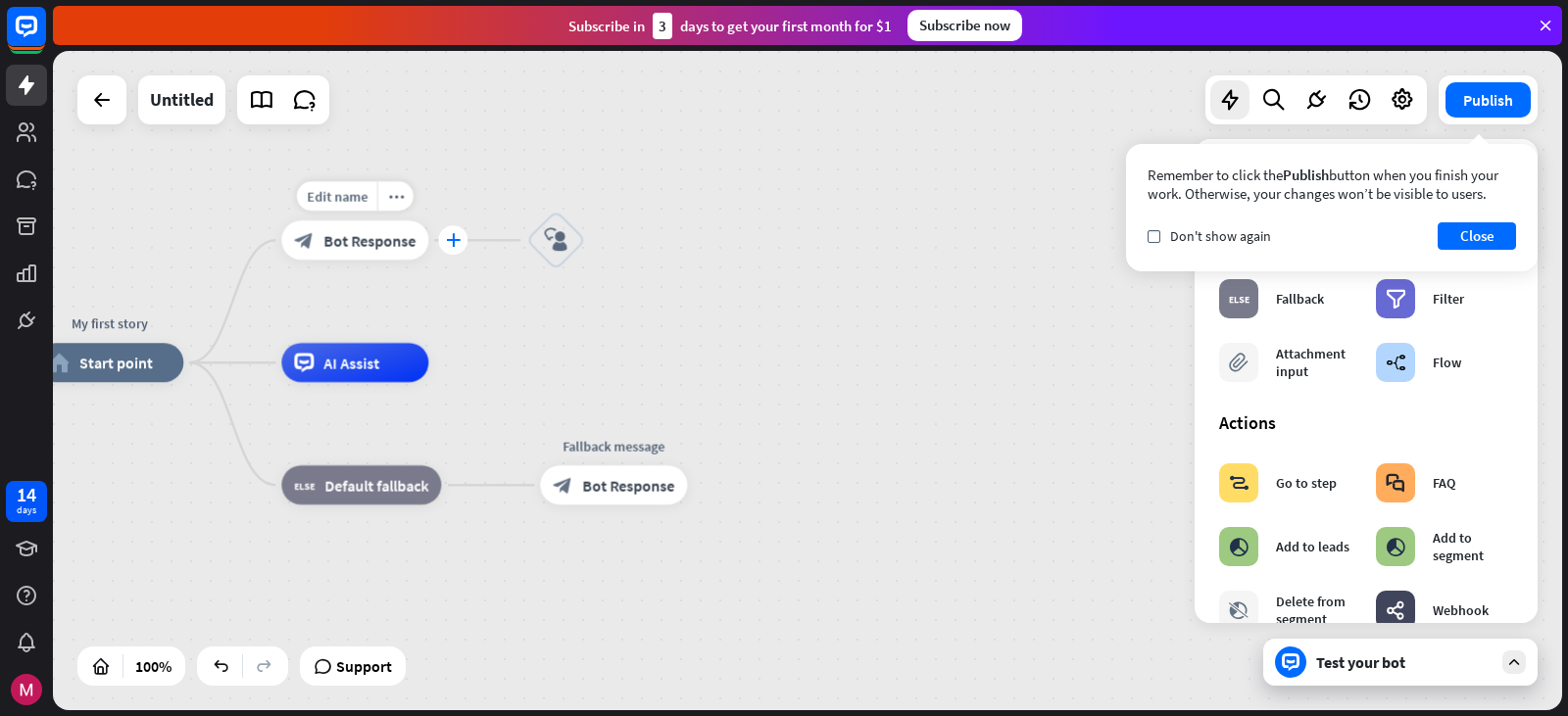click on "plus" at bounding box center (453, 240) 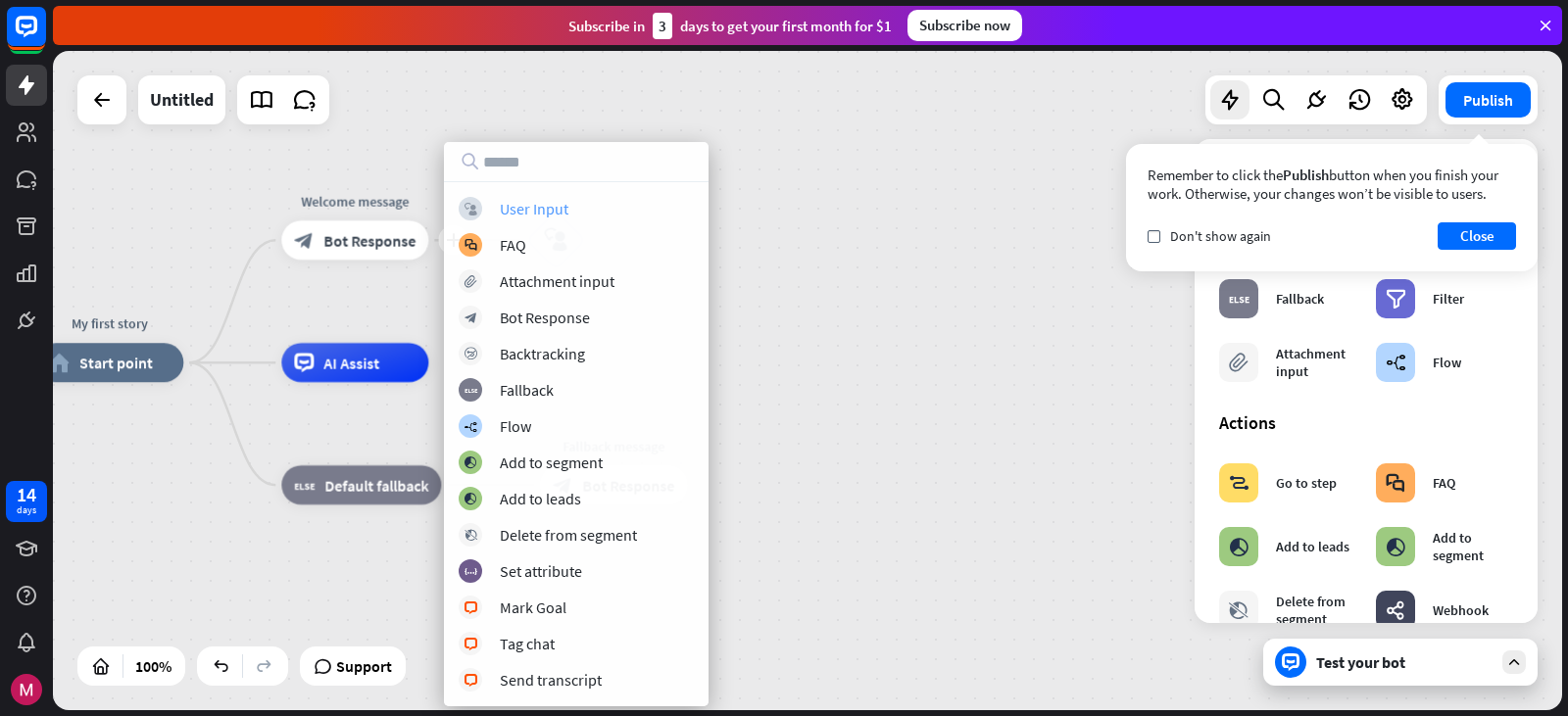click on "User Input" at bounding box center [534, 209] 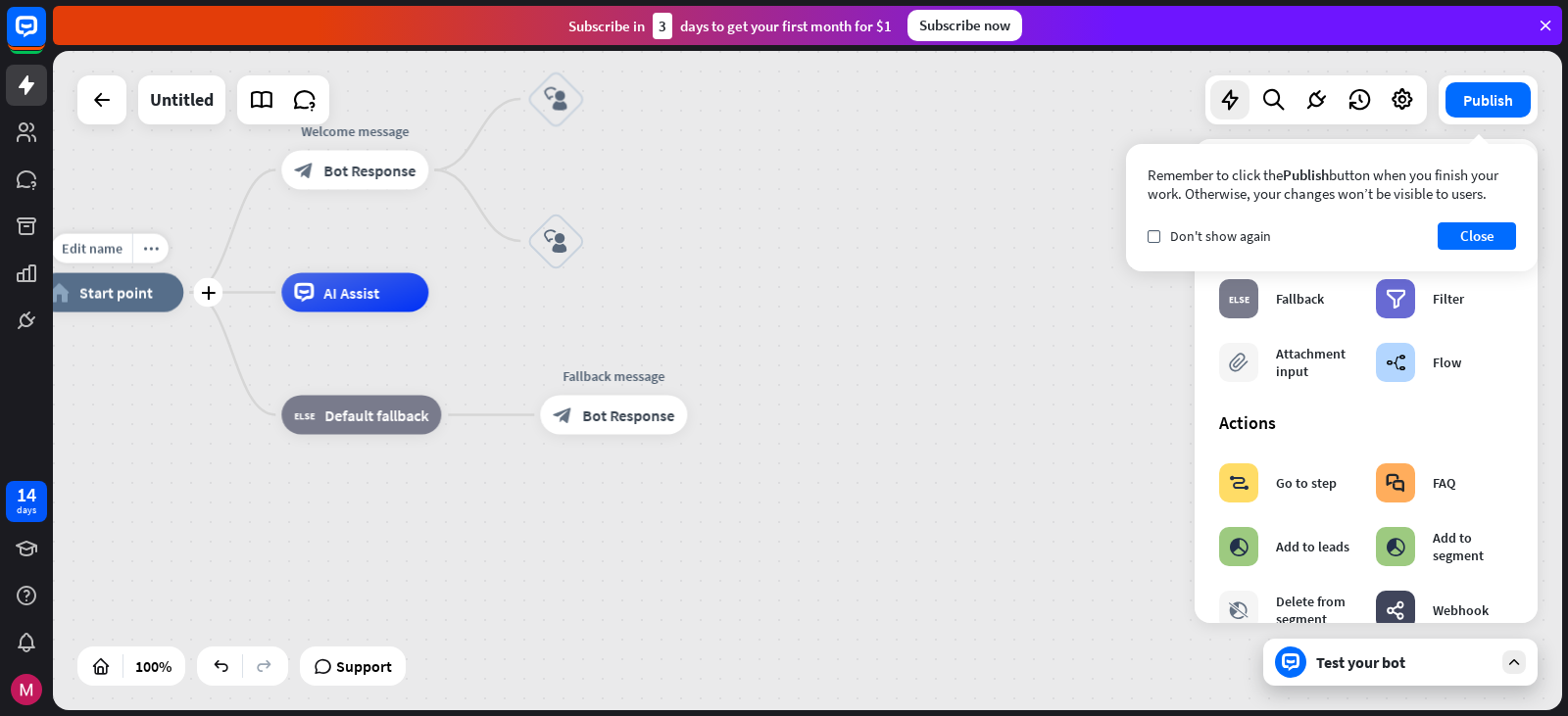 click on "Start point" at bounding box center [116, 293] 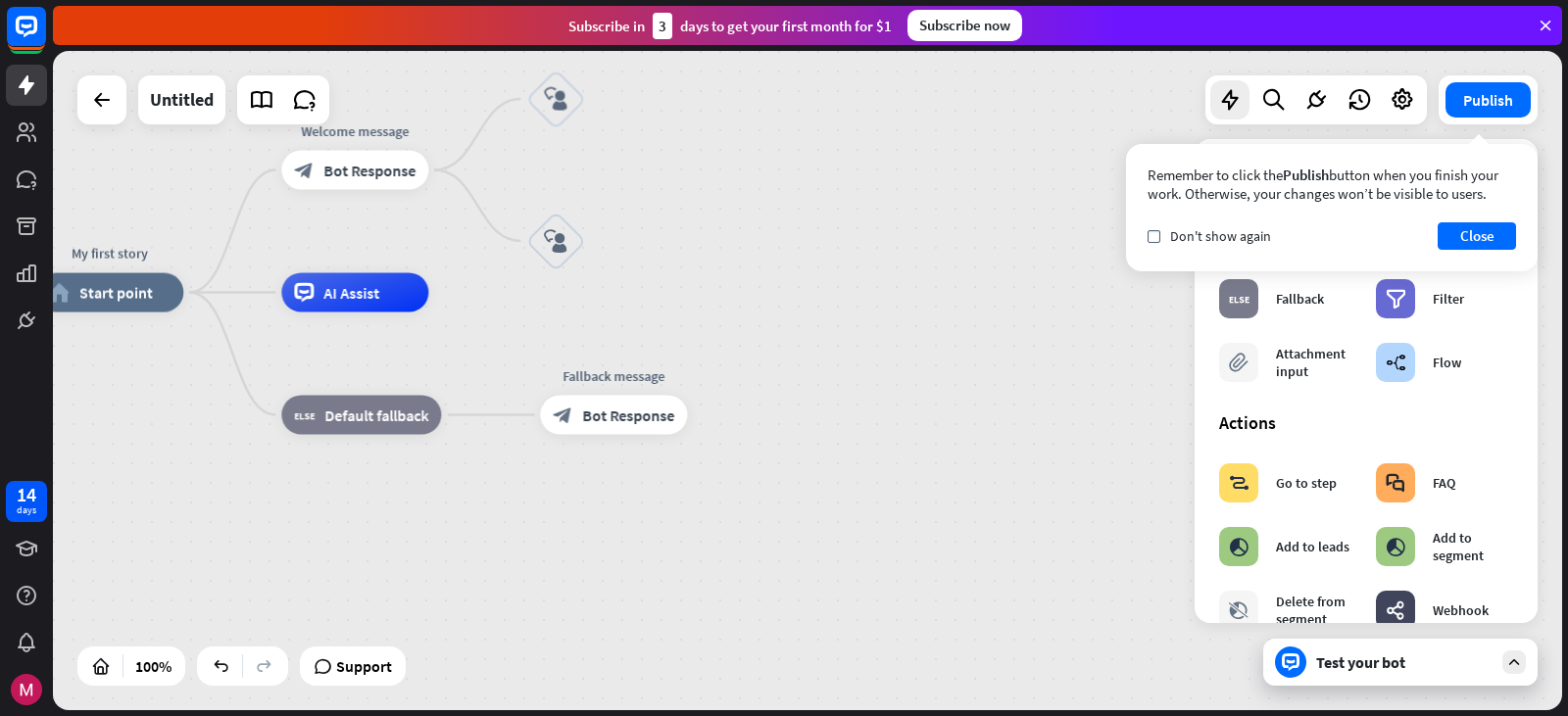 click on "My first story   home_2   Start point                 Welcome message   block_bot_response   Bot Response                   block_user_input                   block_user_input                     AI Assist                   block_fallback   Default fallback                 Fallback message   block_bot_response   Bot Response" at bounding box center (791, 622) 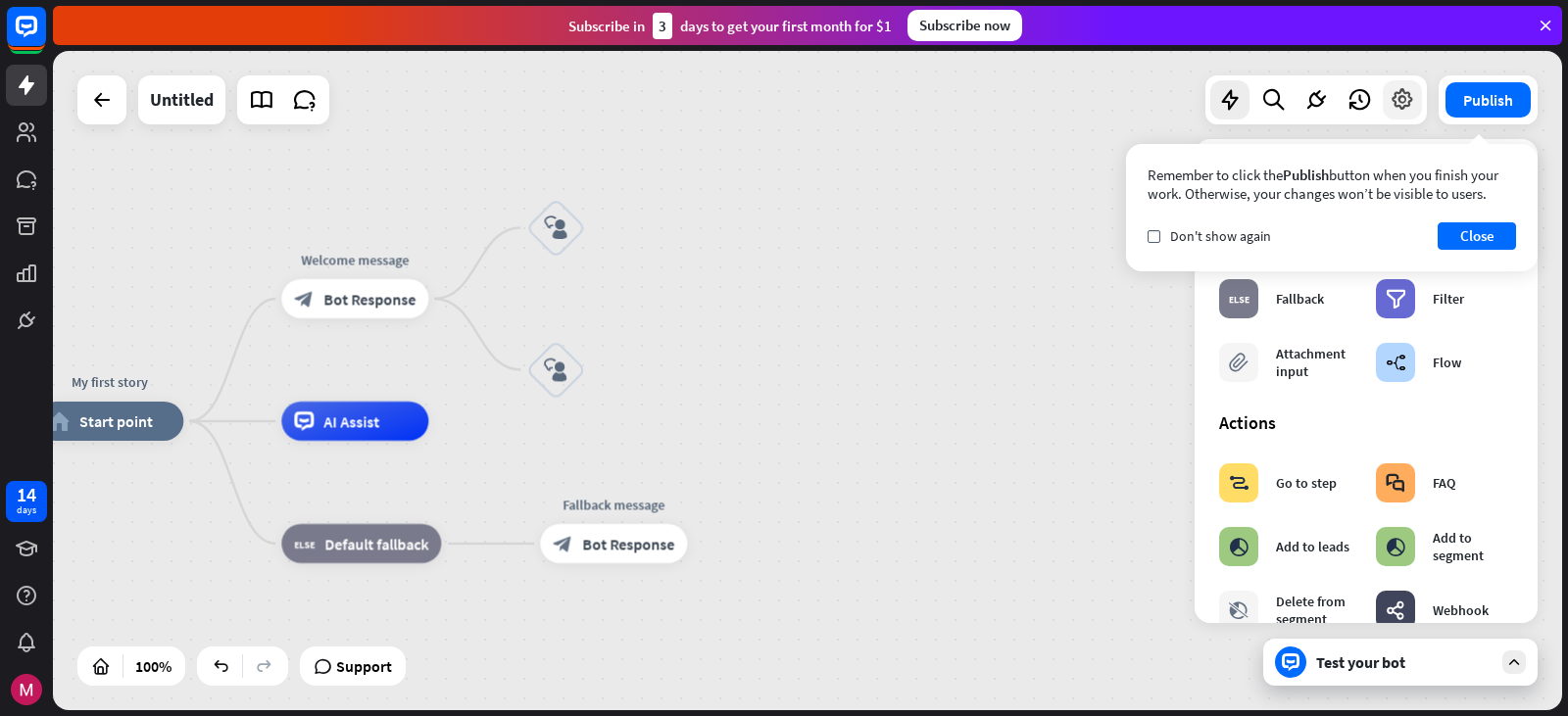 click at bounding box center [1402, 100] 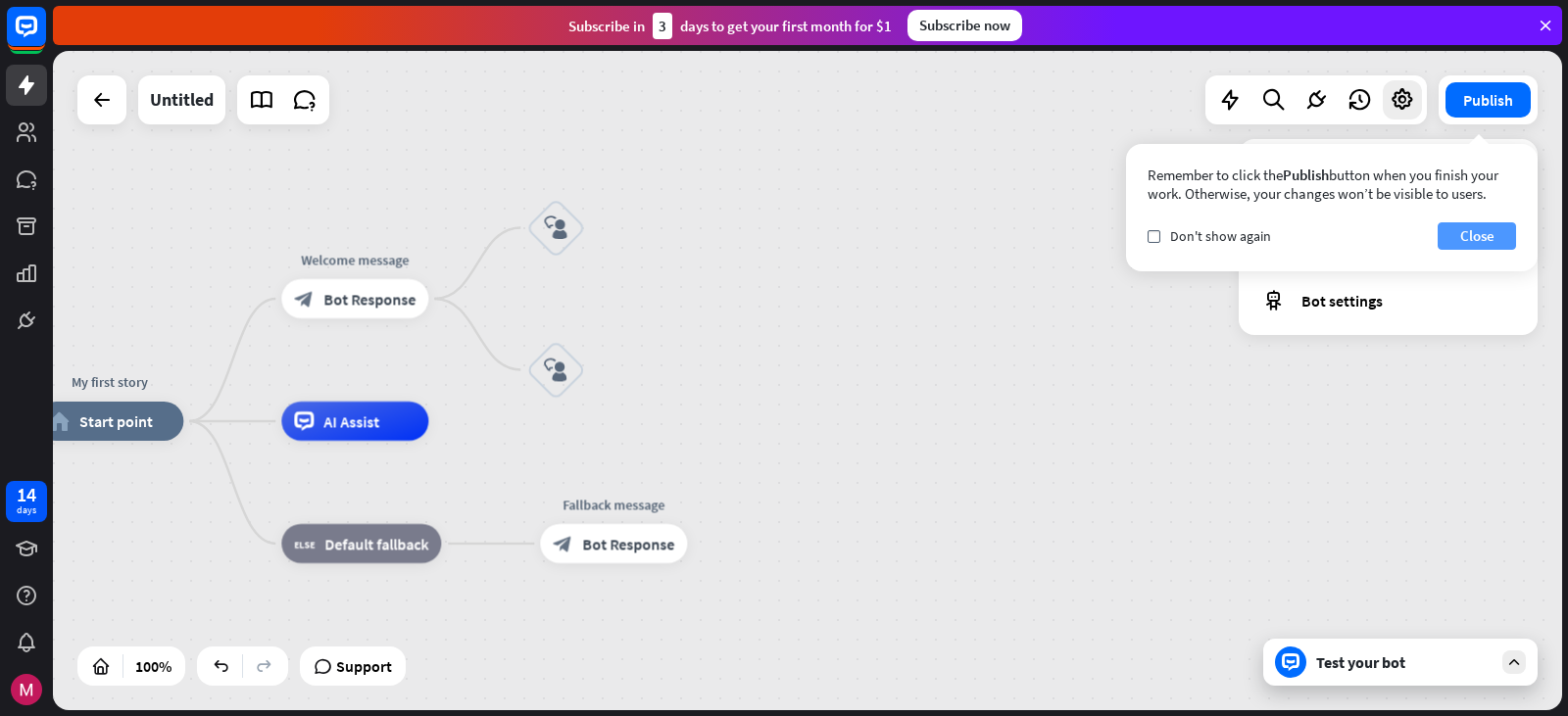 click on "Close" at bounding box center (1477, 236) 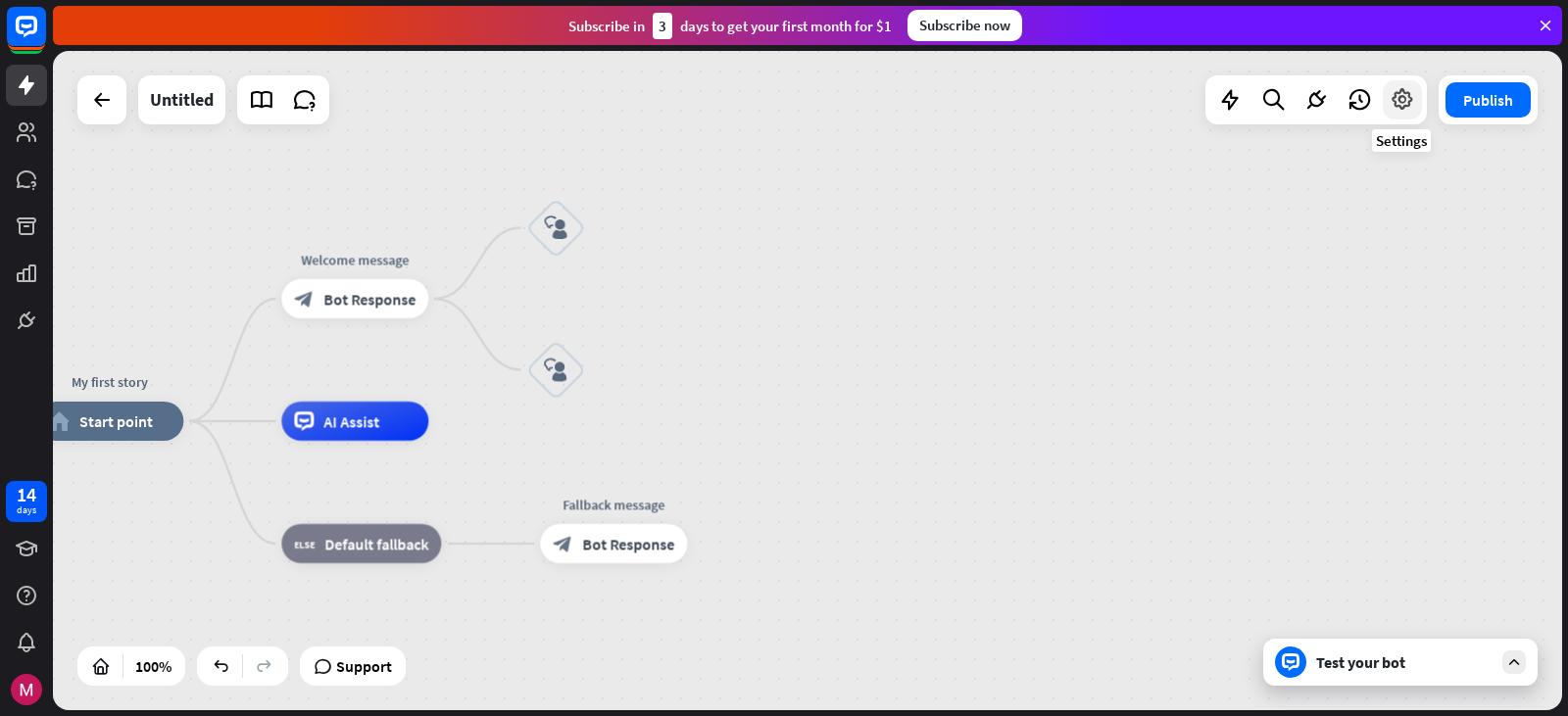 click at bounding box center (1402, 100) 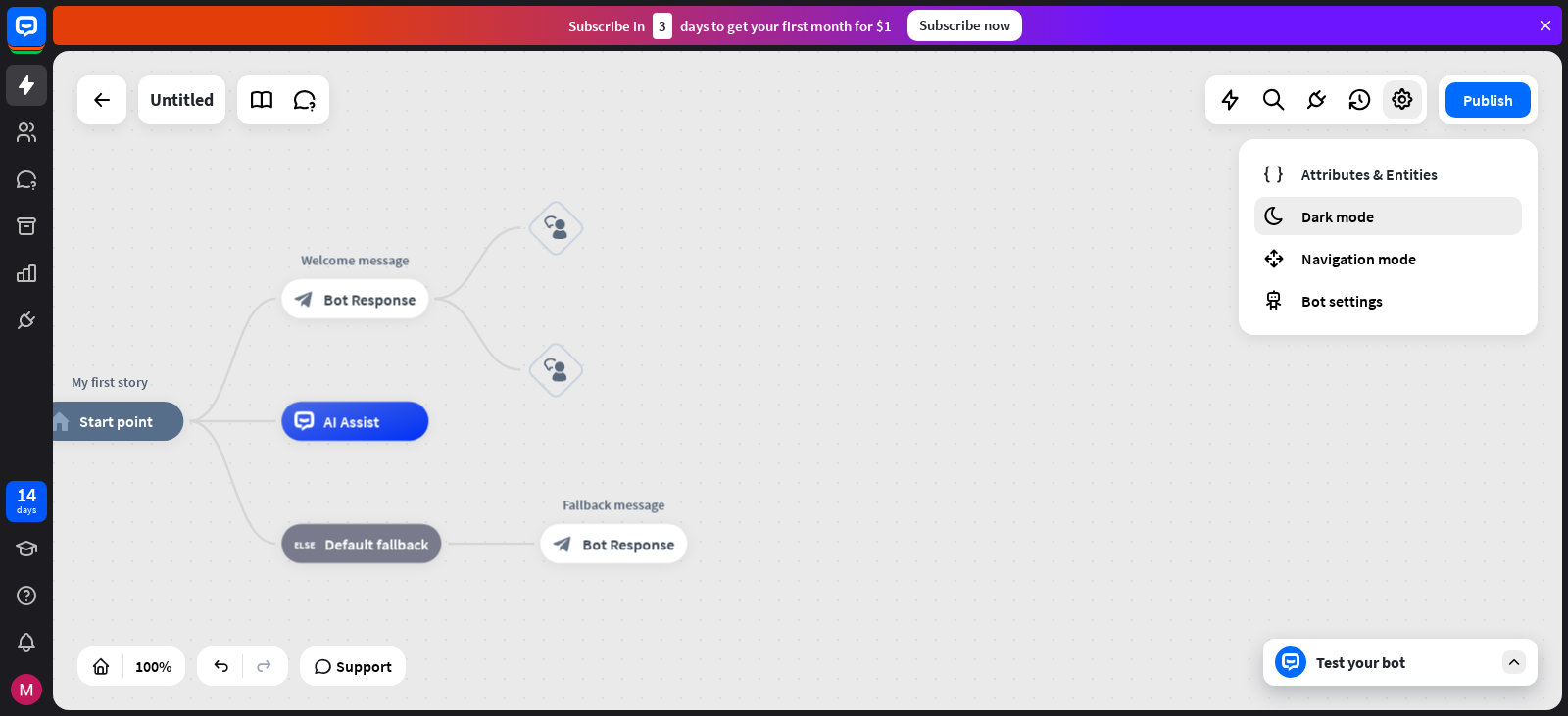 click on "Dark mode" at bounding box center (1338, 216) 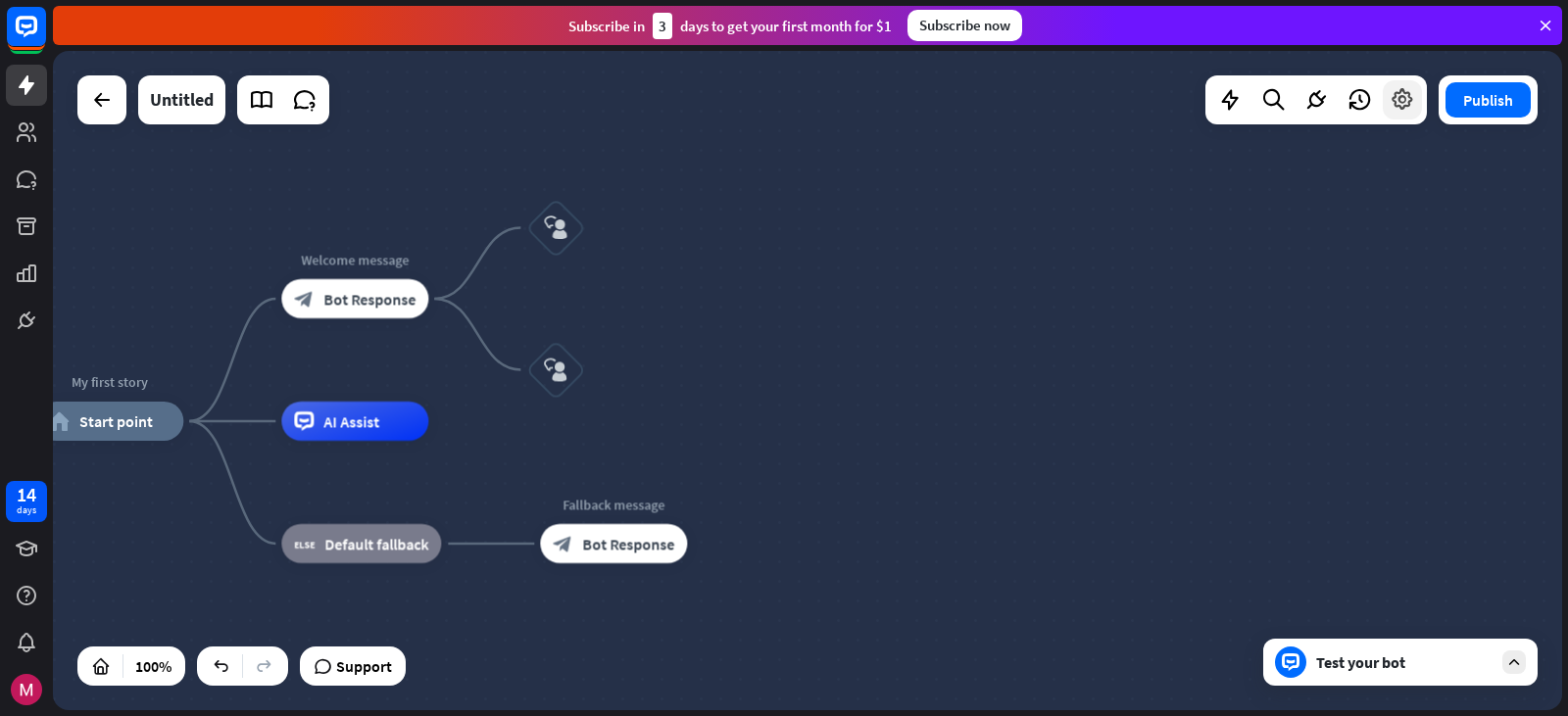 click at bounding box center (1402, 100) 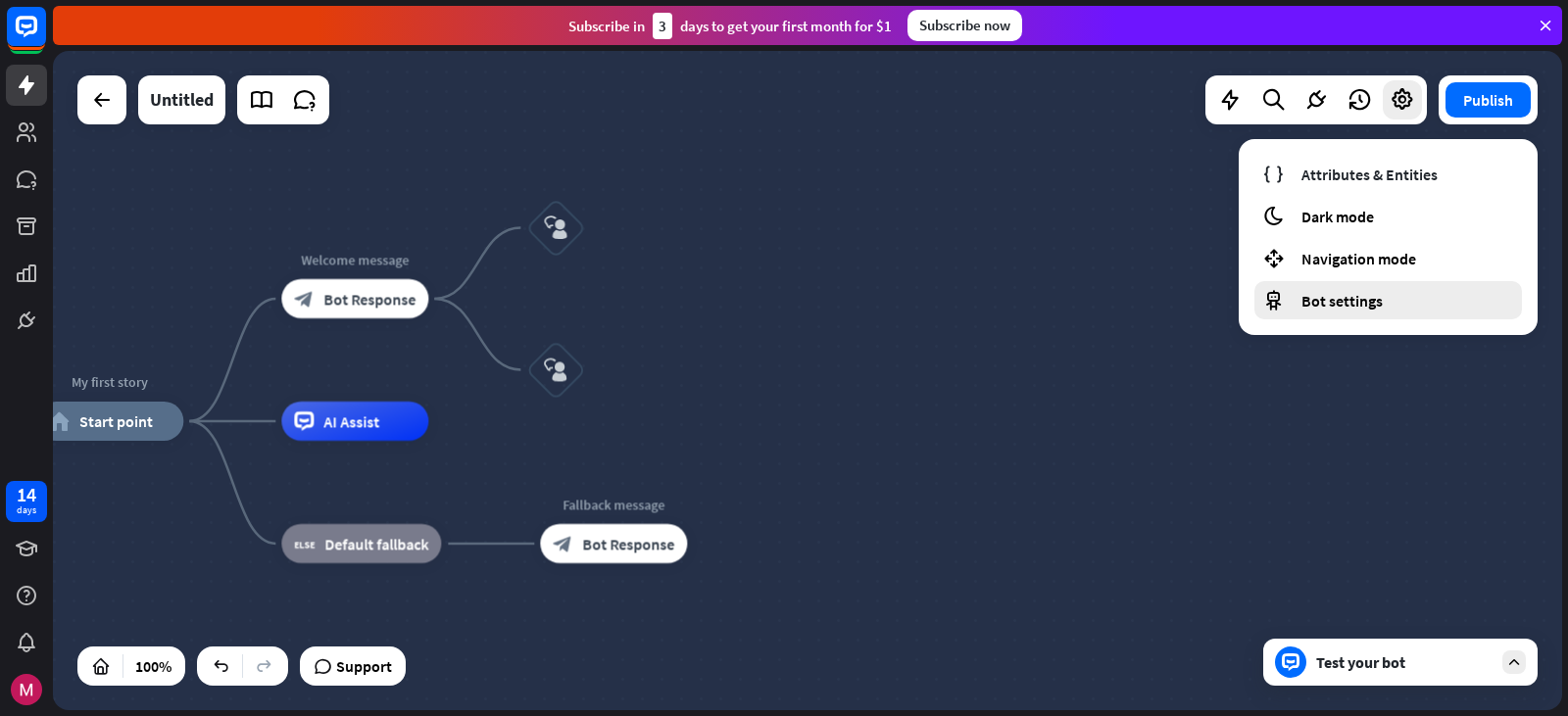 click on "Bot settings" at bounding box center [1342, 301] 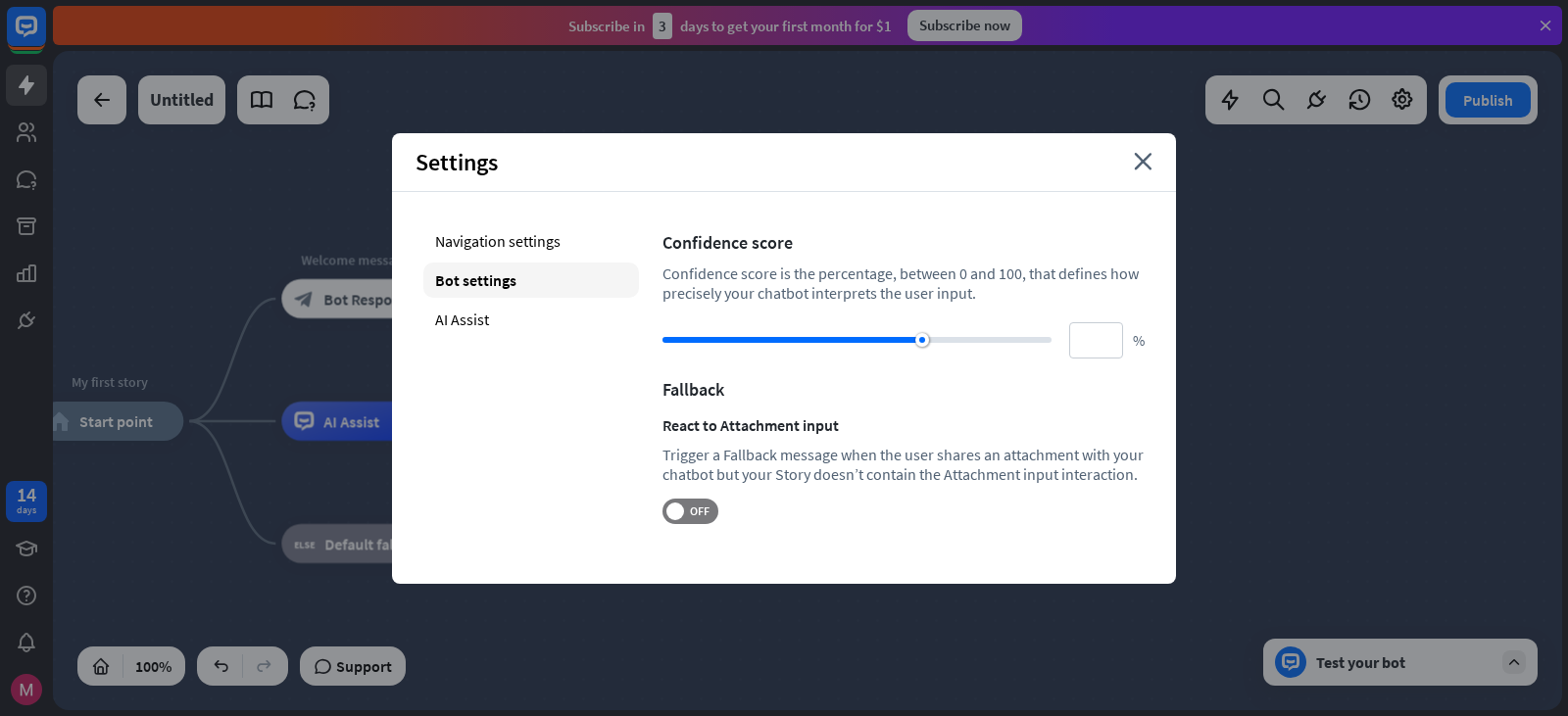 click on "Settings
close" at bounding box center [784, 163] 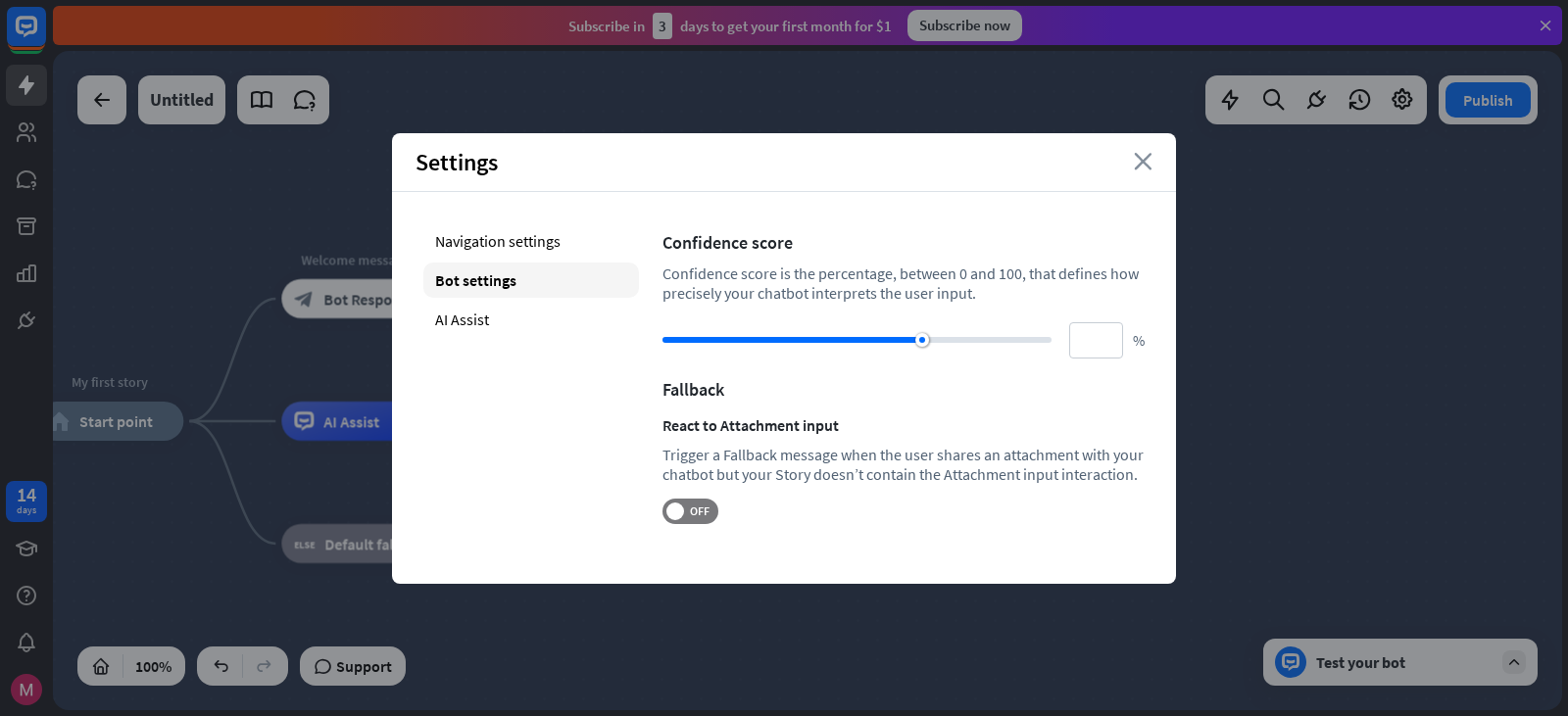 click on "close" at bounding box center [1143, 162] 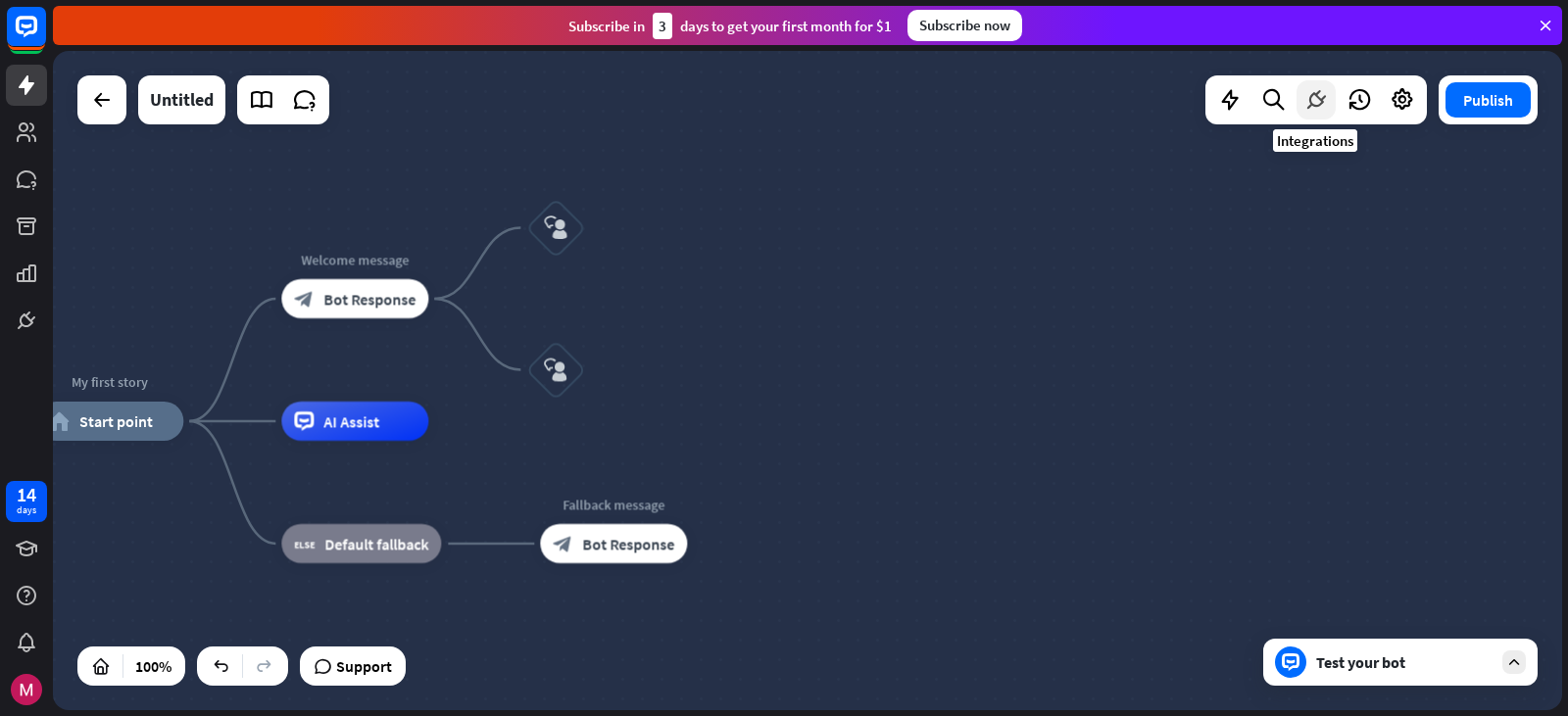 click at bounding box center [1316, 100] 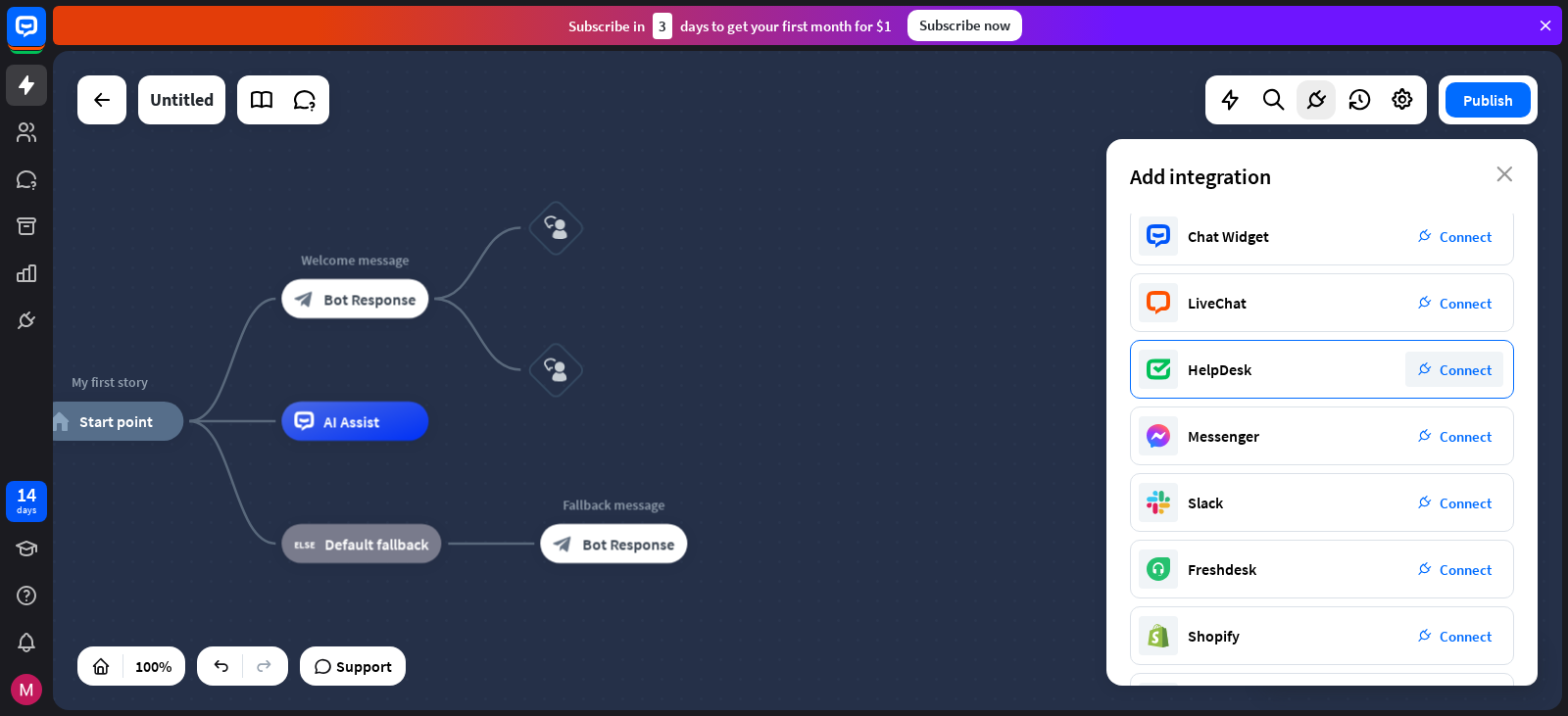 scroll, scrollTop: 0, scrollLeft: 0, axis: both 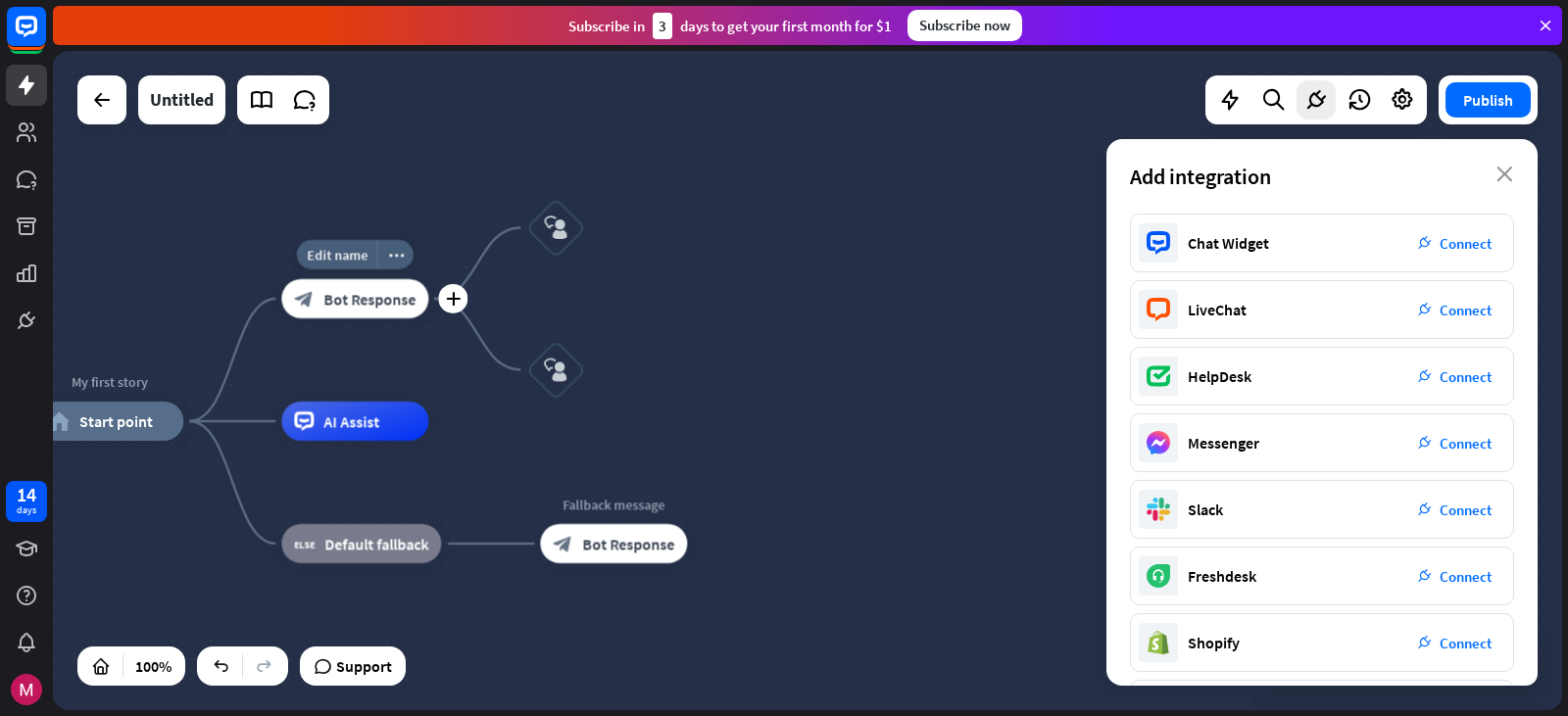 click on "block_bot_response   Bot Response" at bounding box center (355, 299) 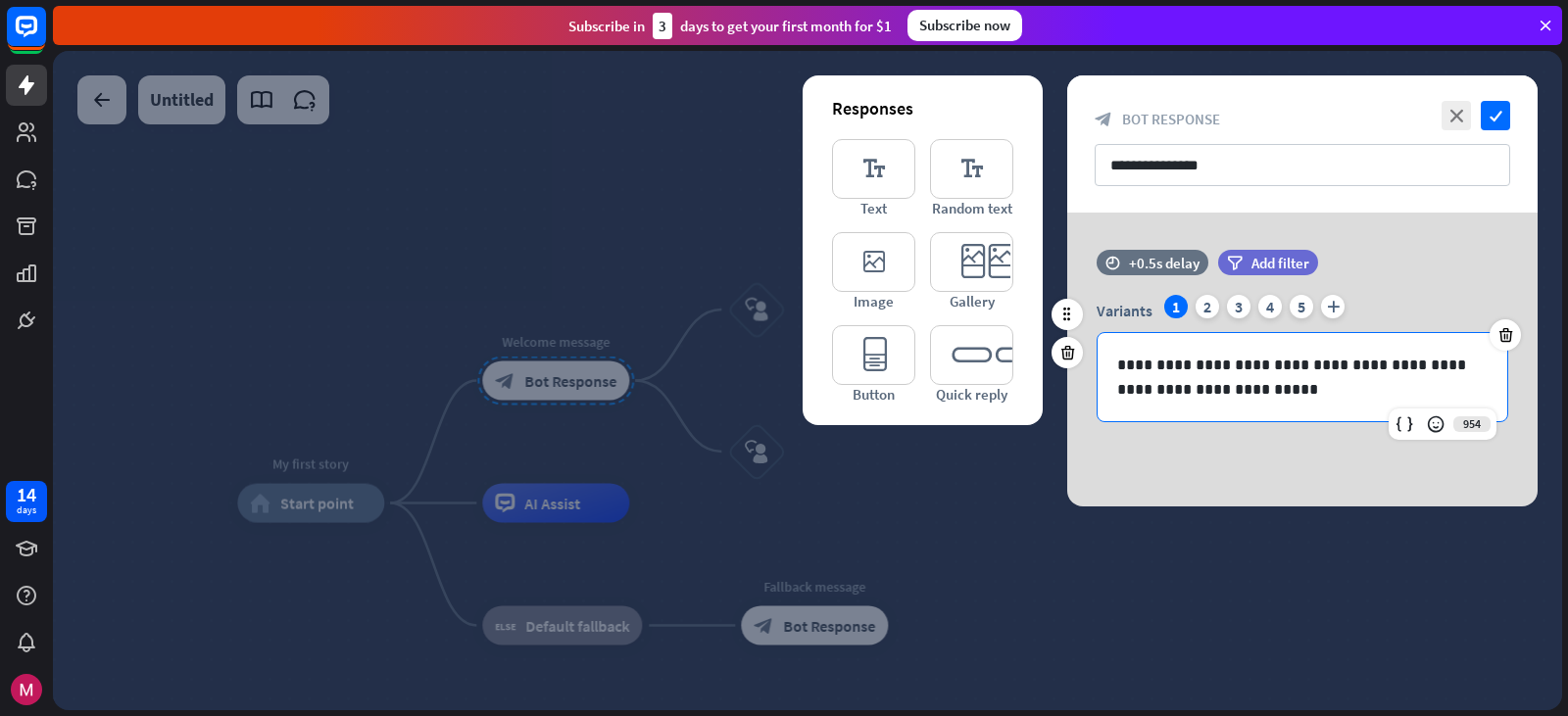 click on "**********" at bounding box center (1302, 377) 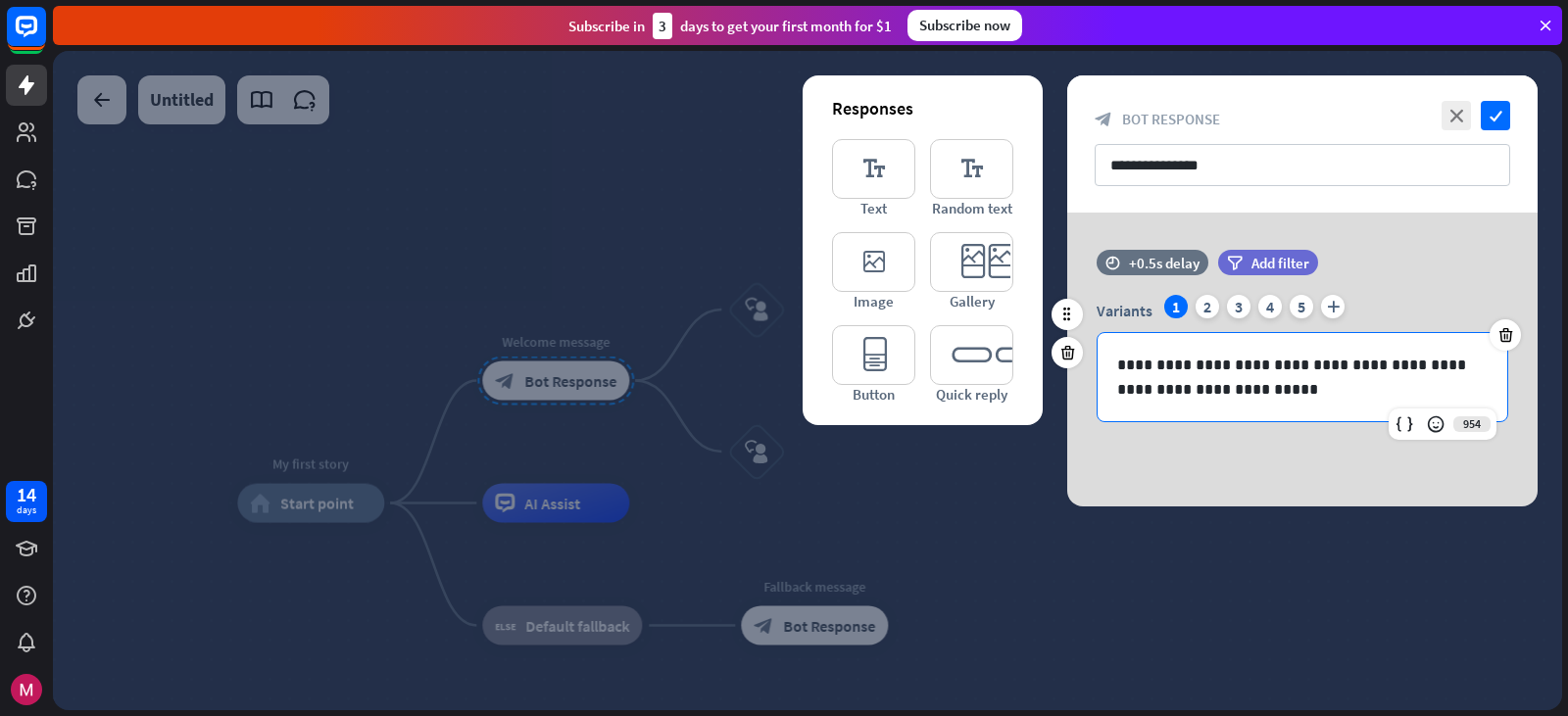 type 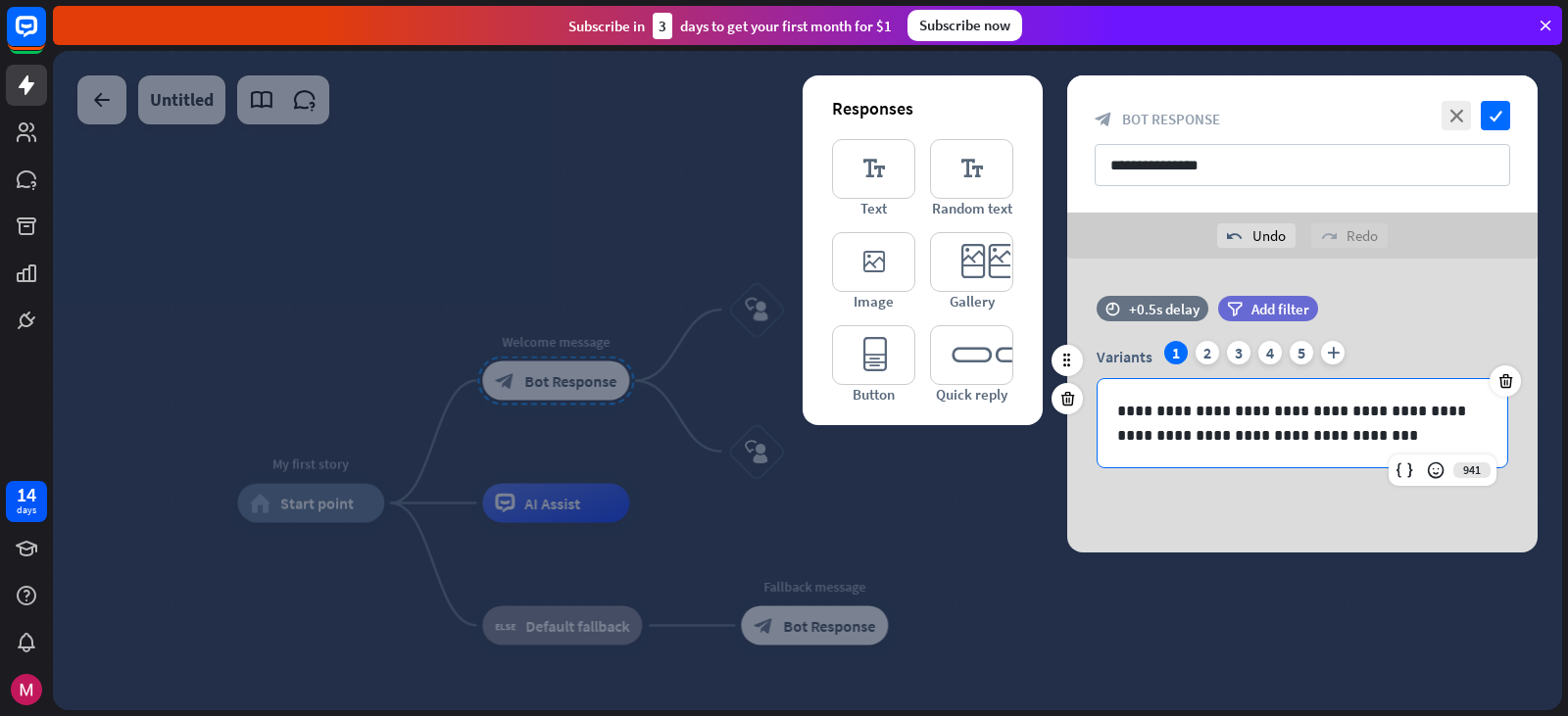 click on "**********" at bounding box center (1302, 423) 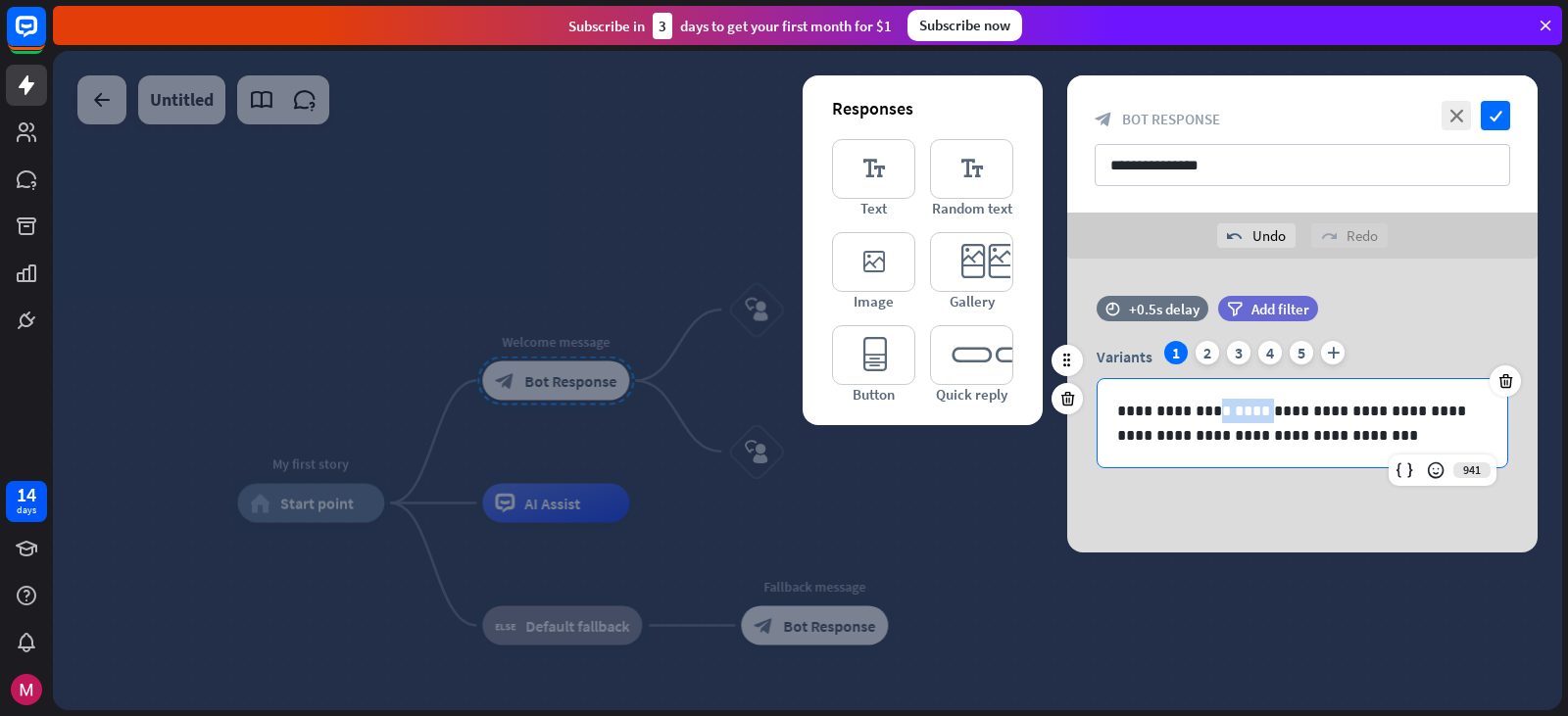 click on "**********" at bounding box center [1302, 423] 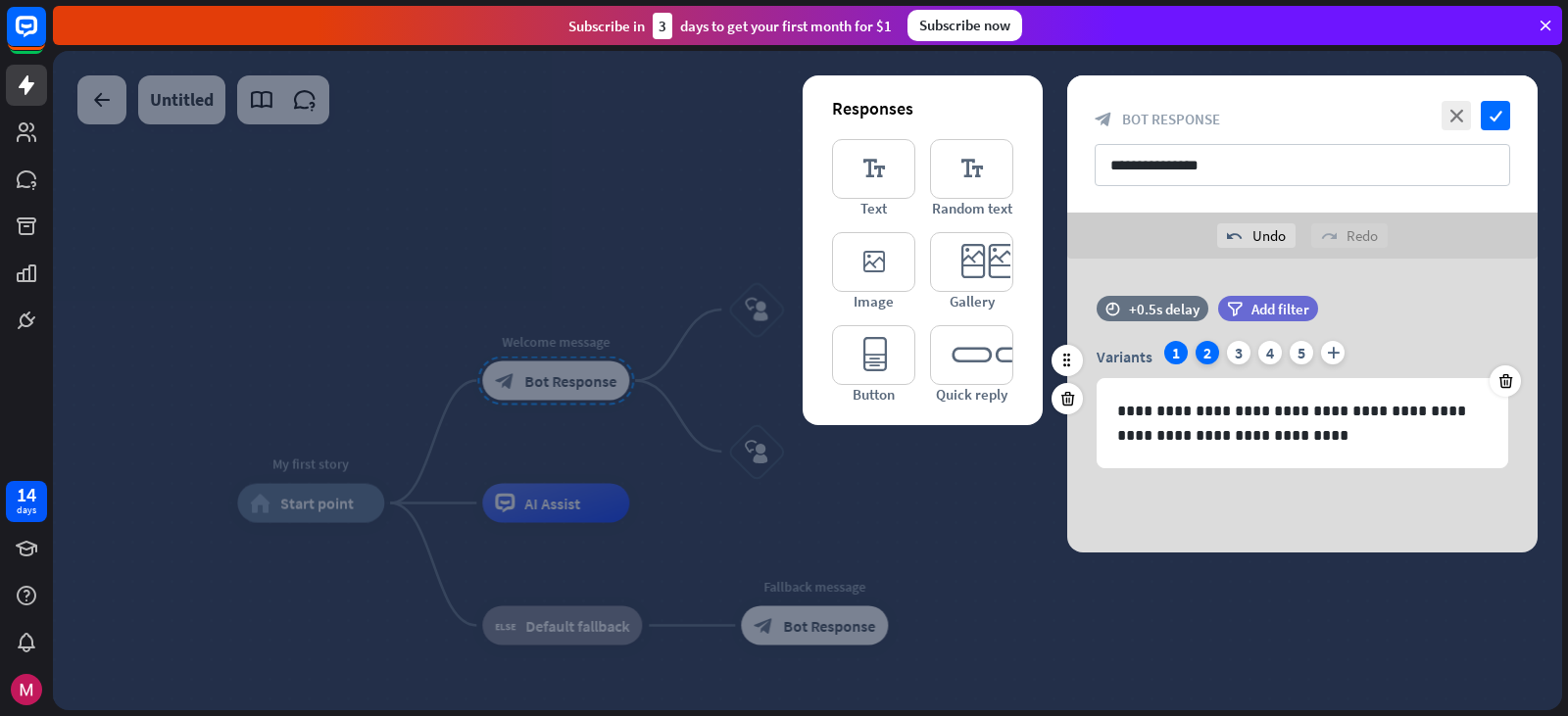click on "2" at bounding box center (1207, 353) 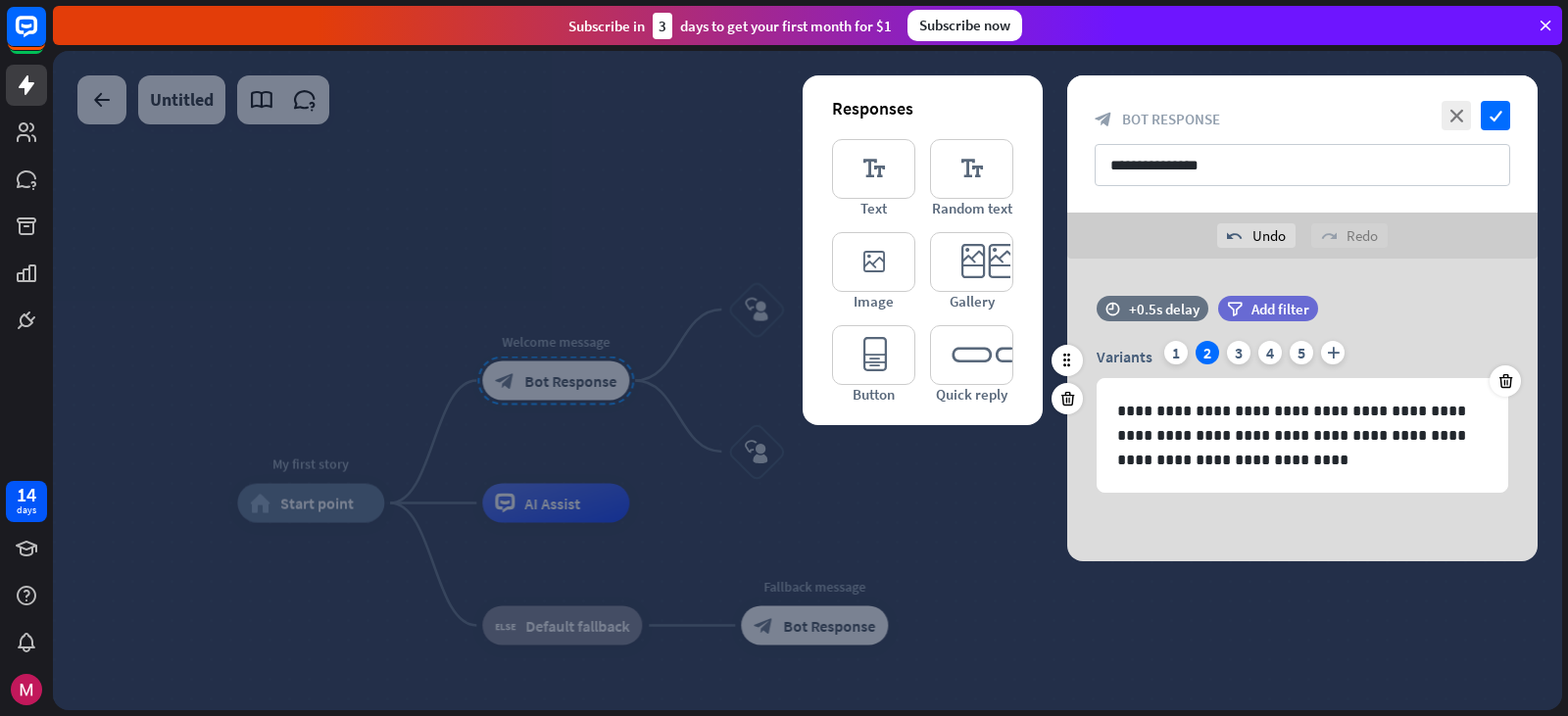 click on "2" at bounding box center (1207, 353) 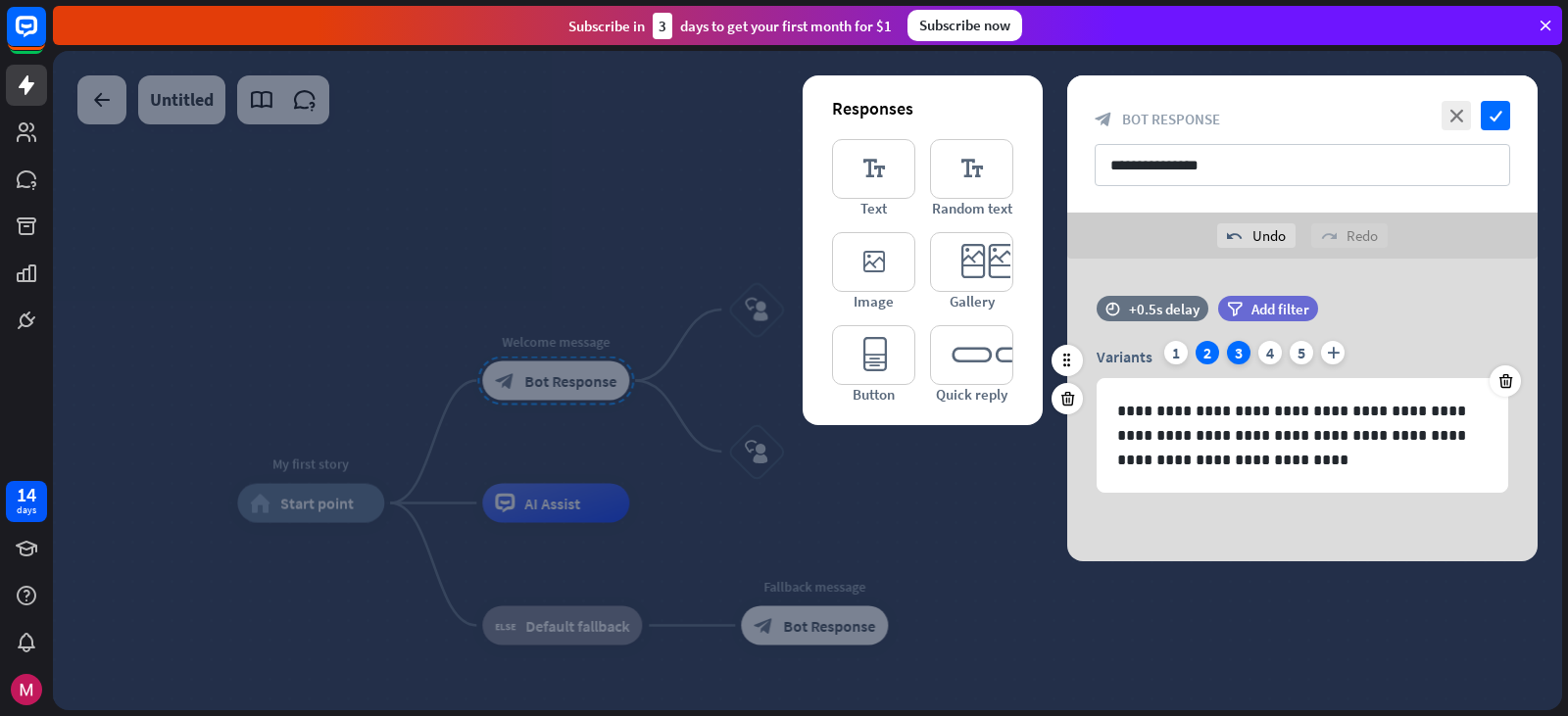 click on "3" at bounding box center [1239, 353] 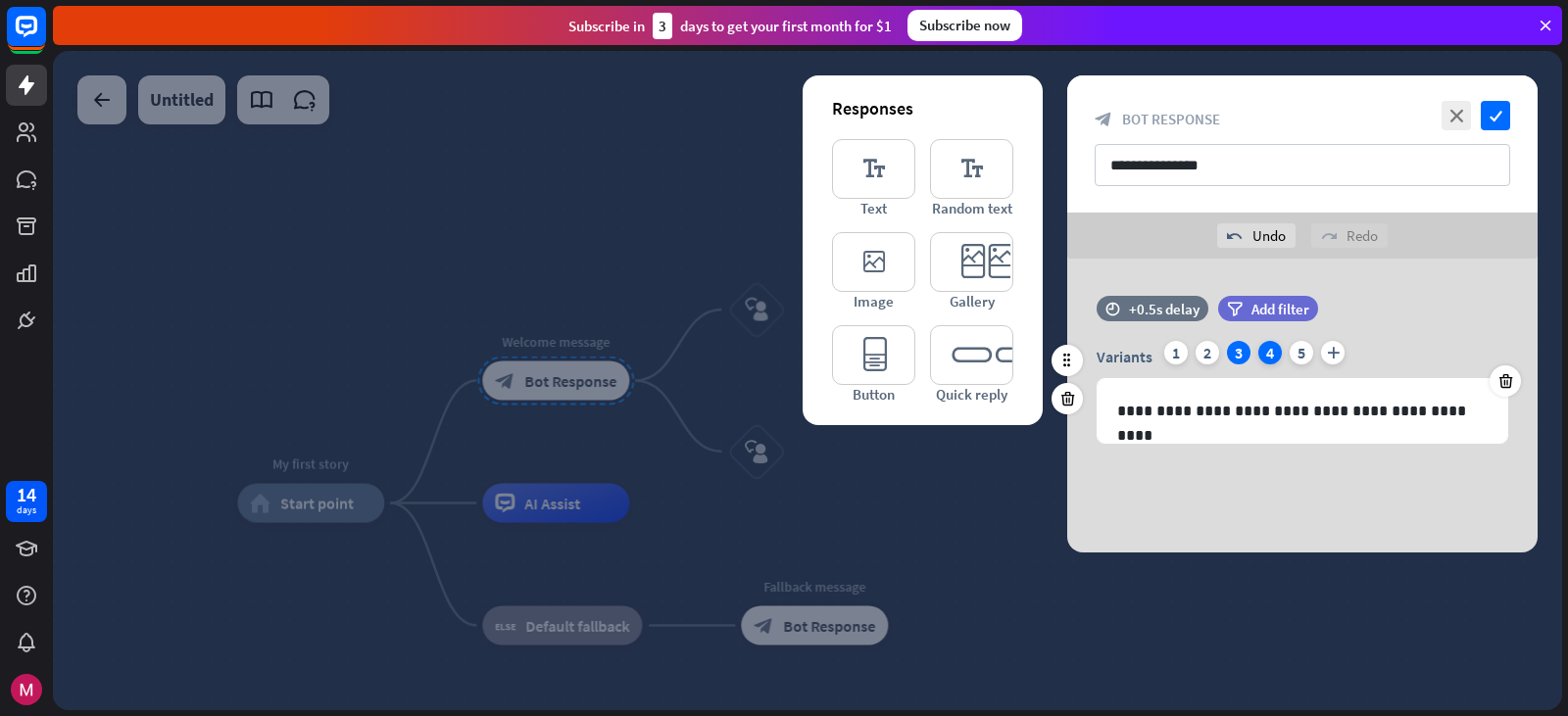 click on "4" at bounding box center [1270, 353] 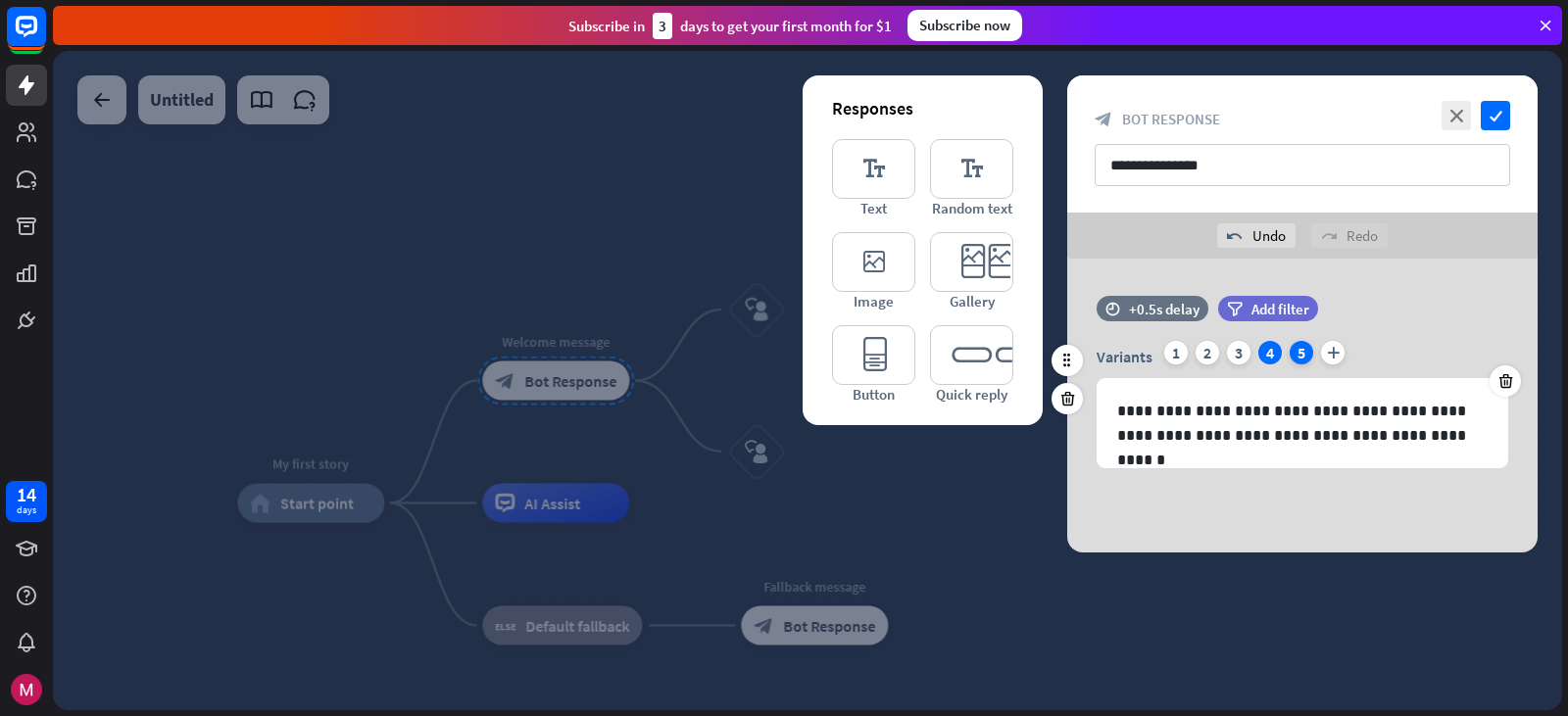 click on "5" at bounding box center (1301, 353) 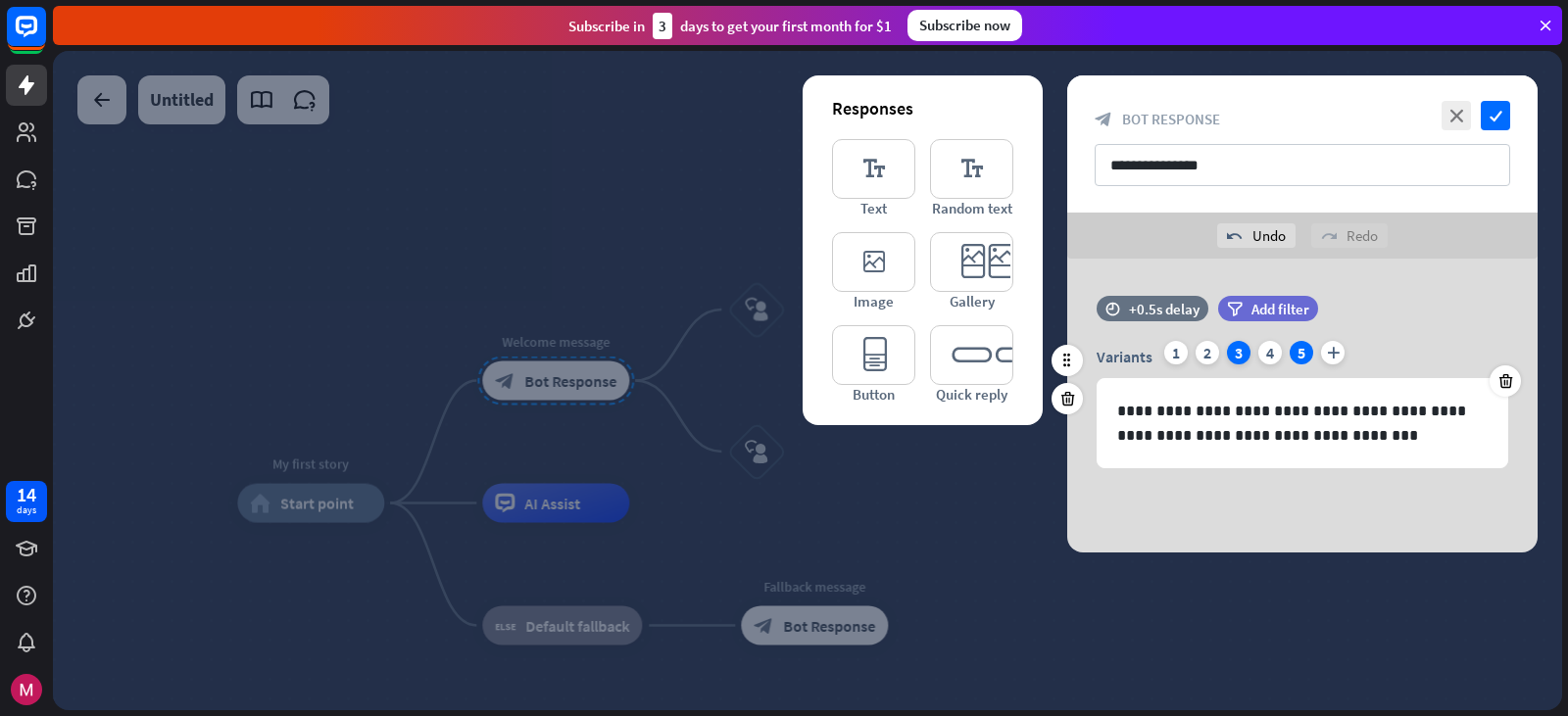 click on "3" at bounding box center [1239, 353] 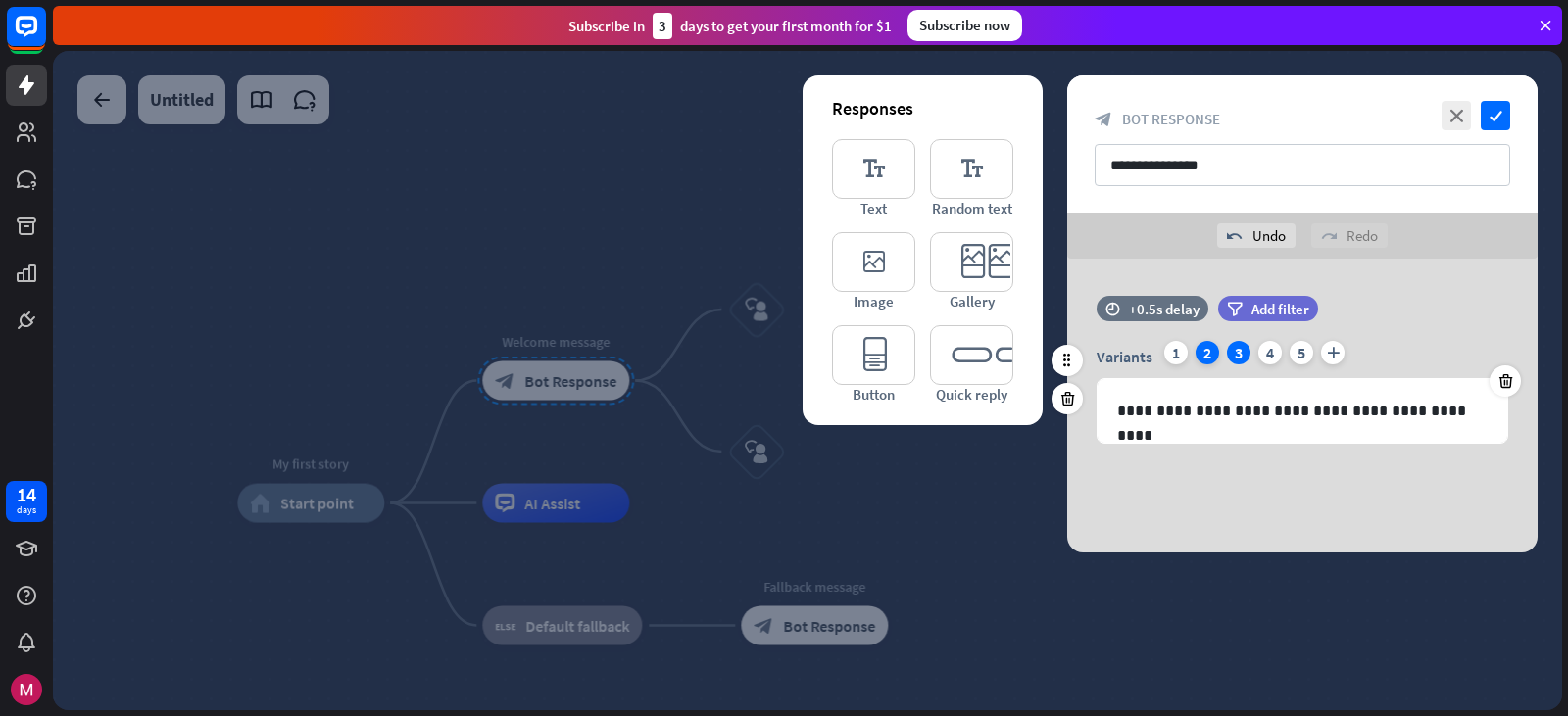 click on "2" at bounding box center [1207, 353] 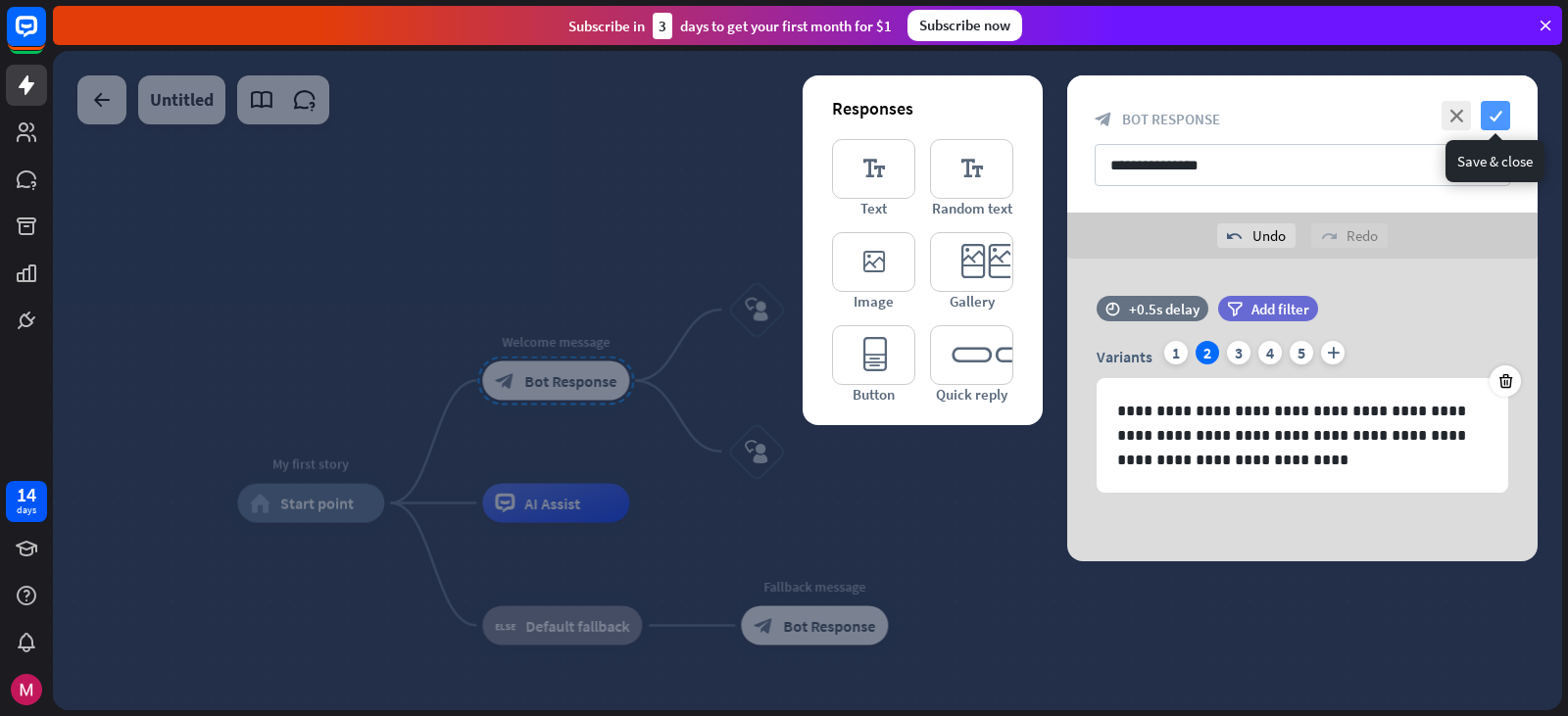 click on "check" at bounding box center [1495, 116] 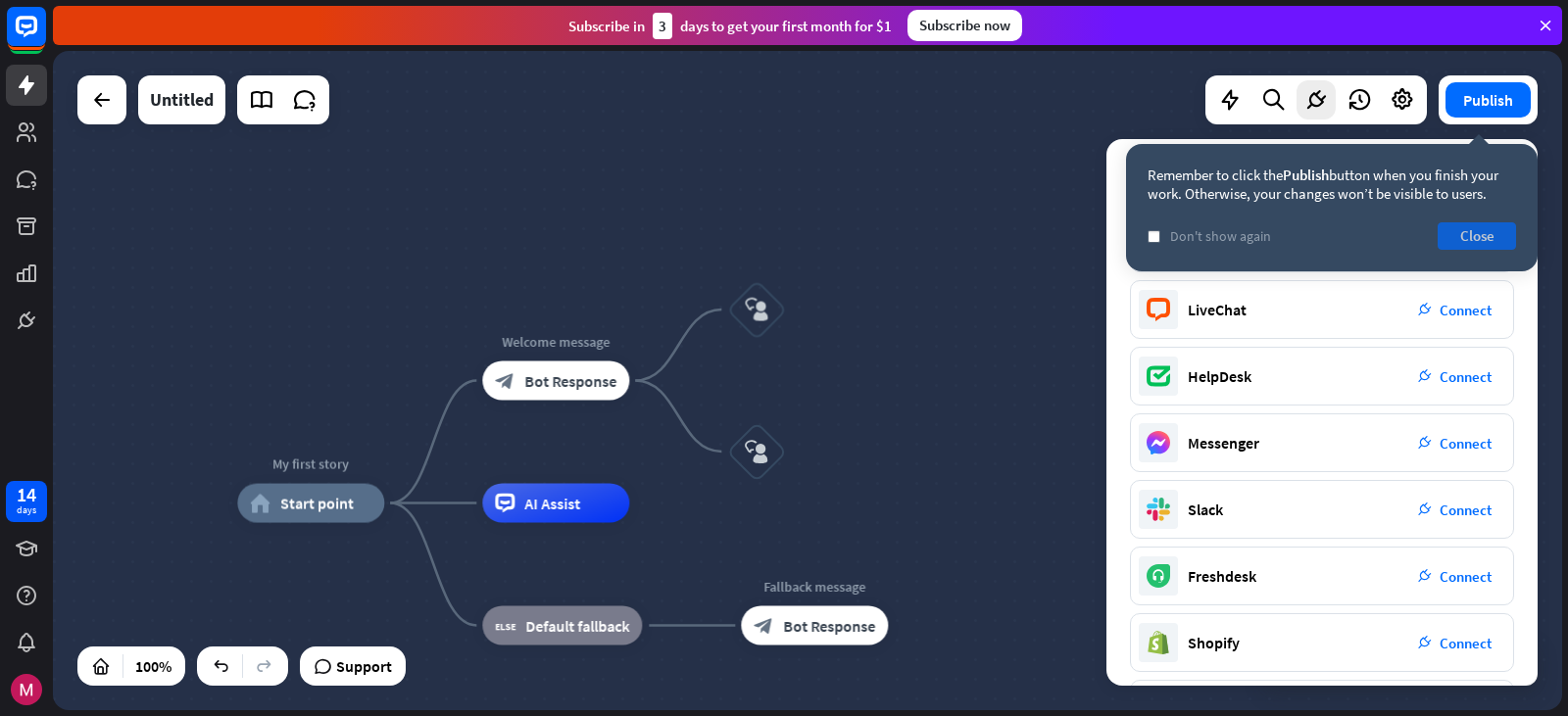 click on "Close" at bounding box center (1477, 236) 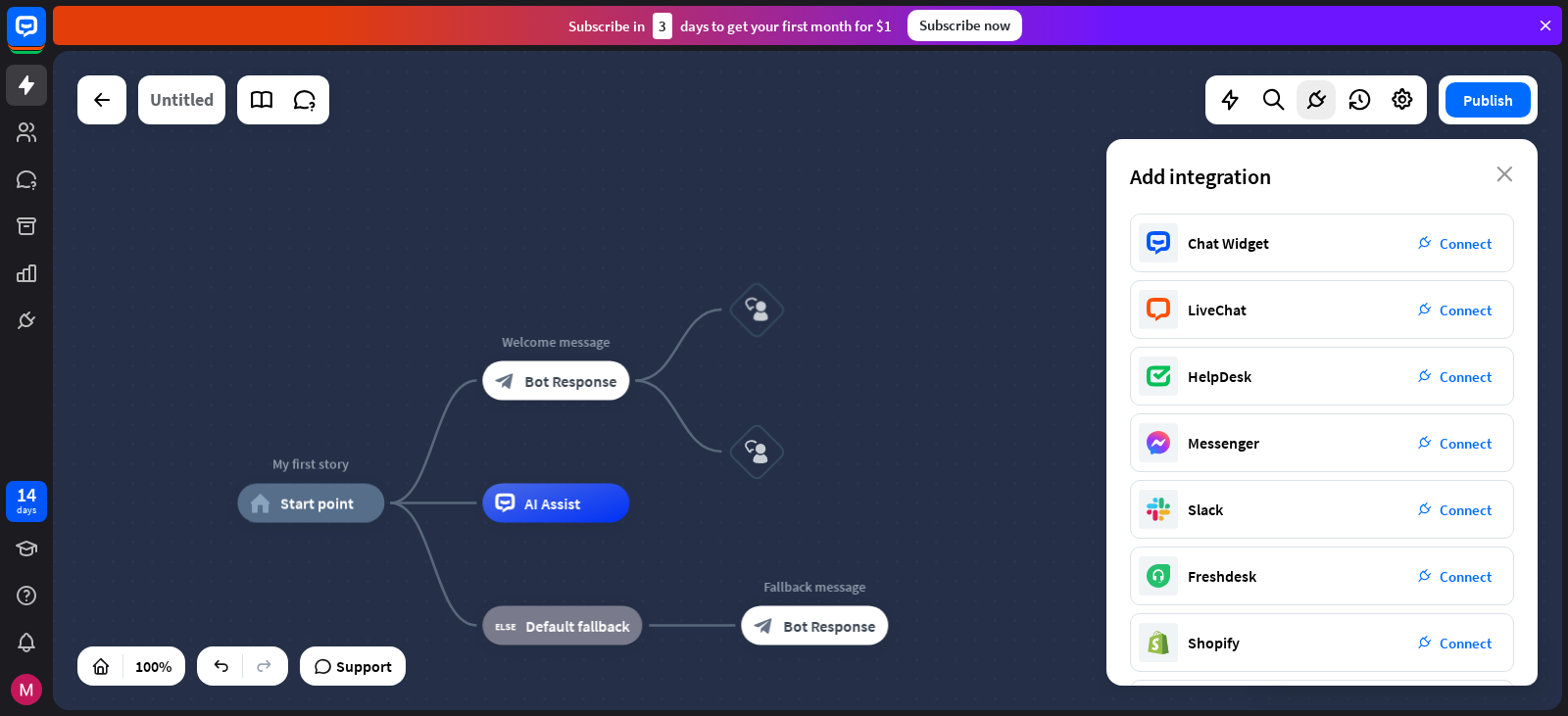 click on "Untitled" at bounding box center (181, 100) 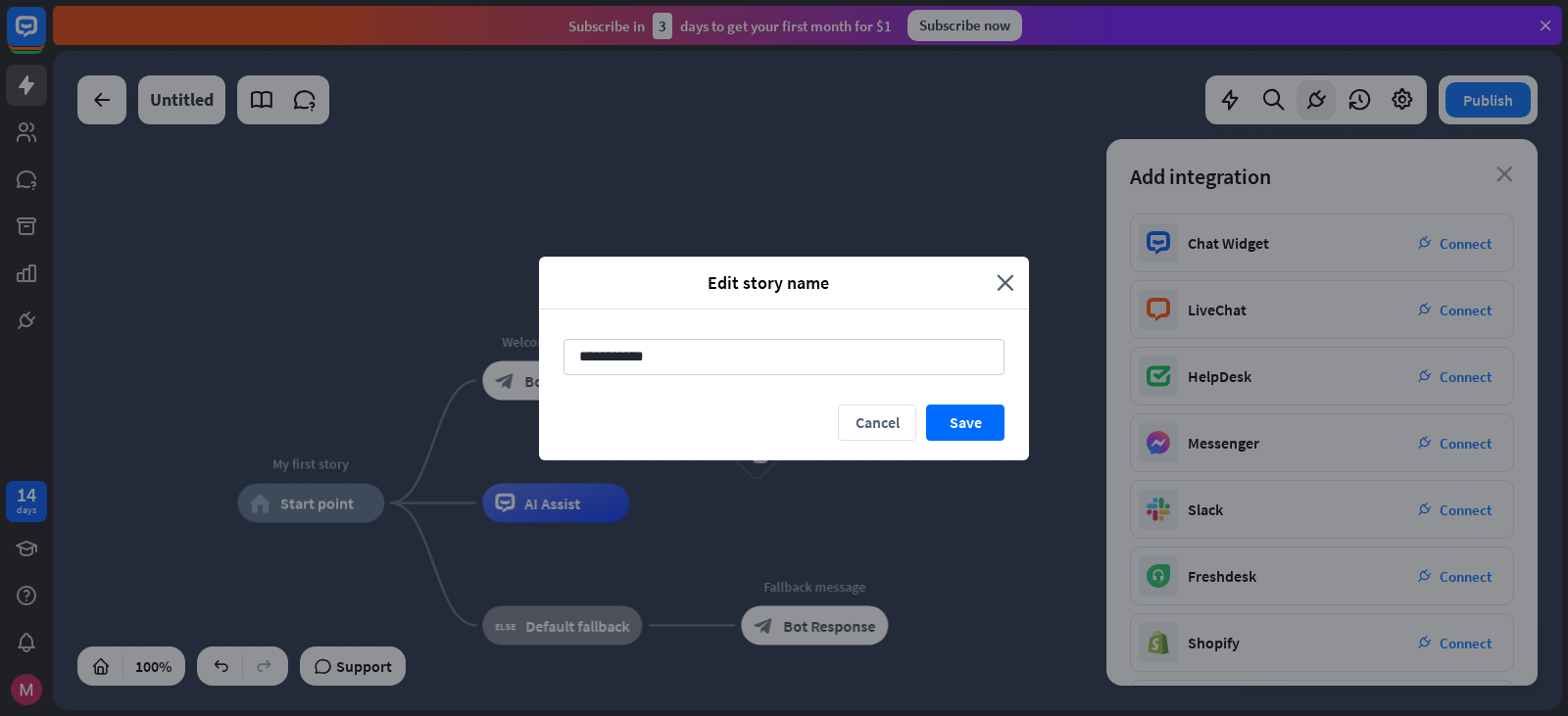 type on "**********" 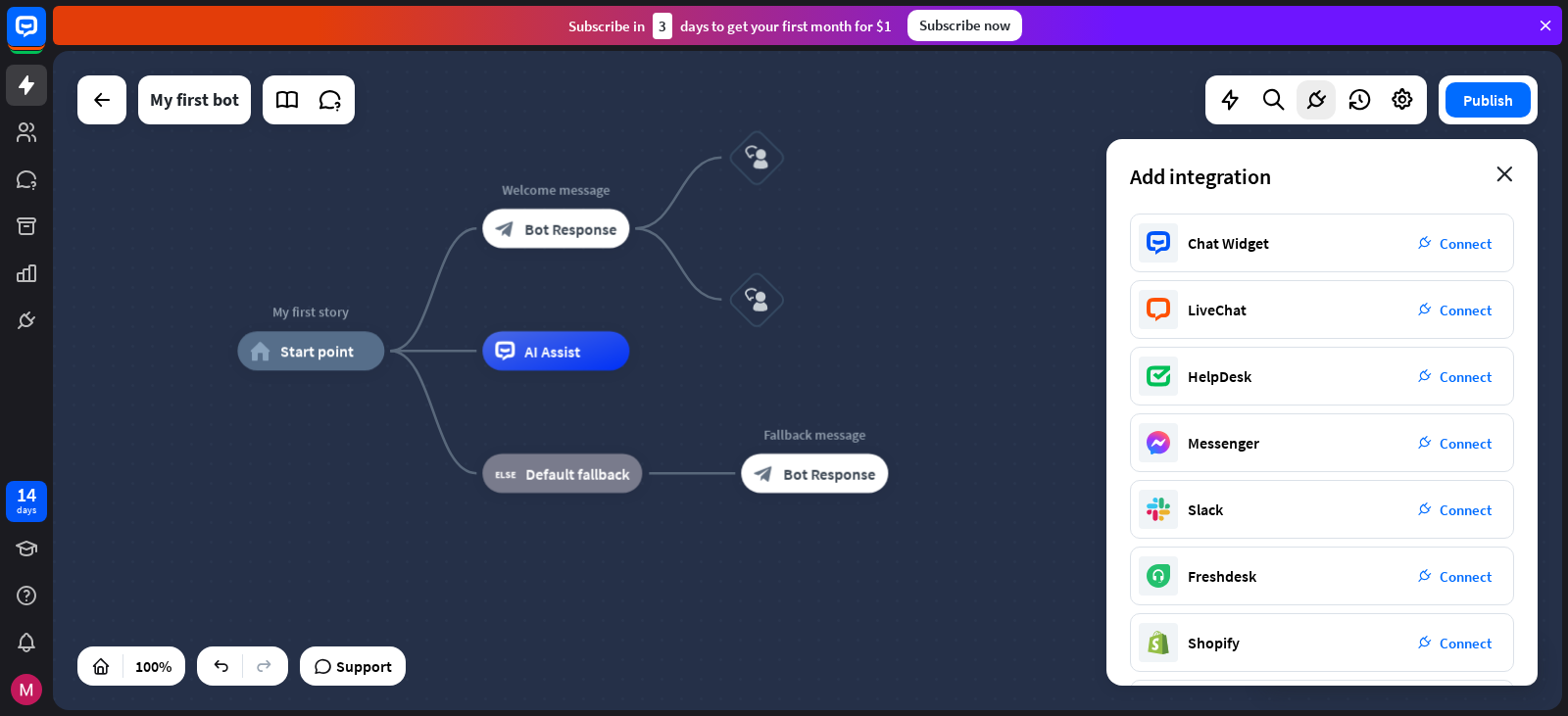 click on "close" at bounding box center [1504, 174] 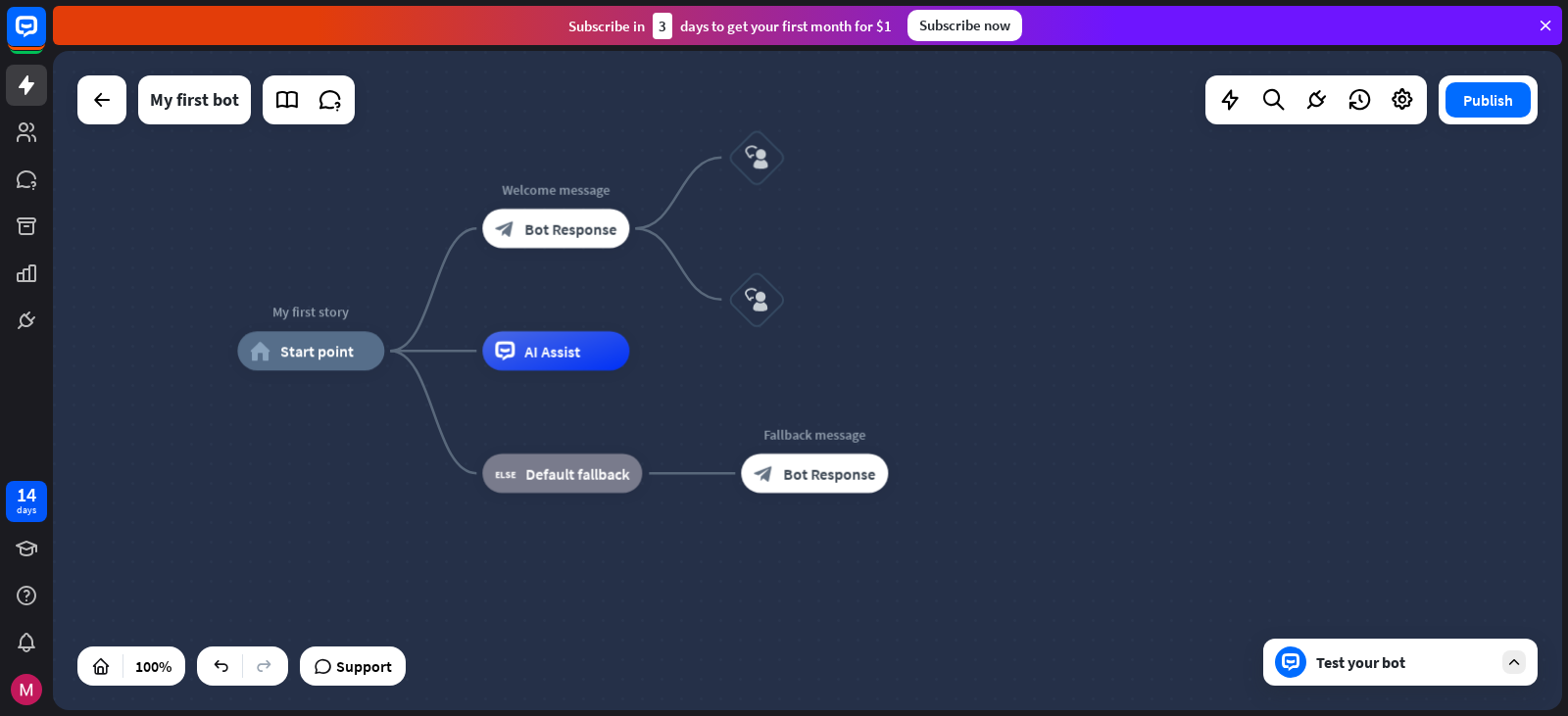 click on "Test your bot" at bounding box center (1404, 662) 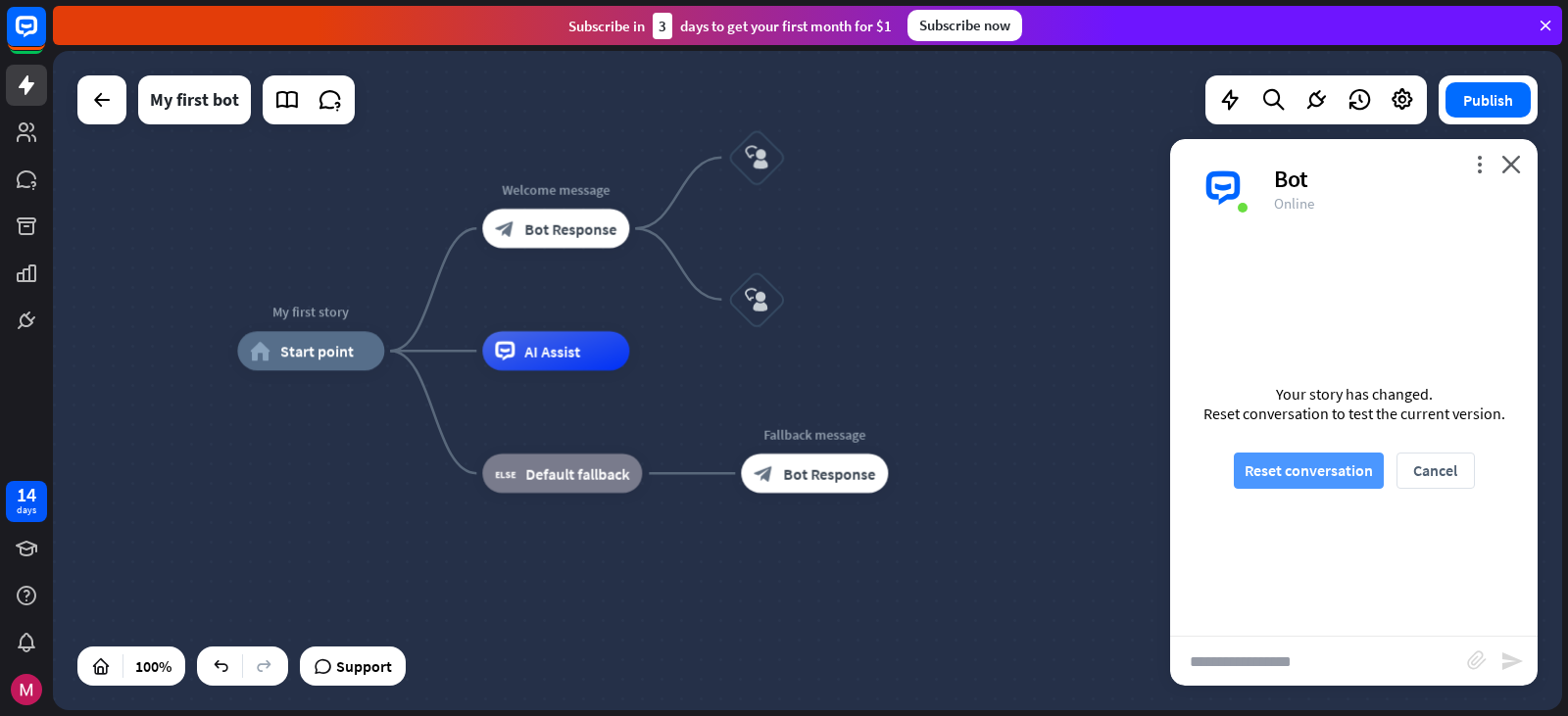 click on "Reset conversation" at bounding box center (1308, 470) 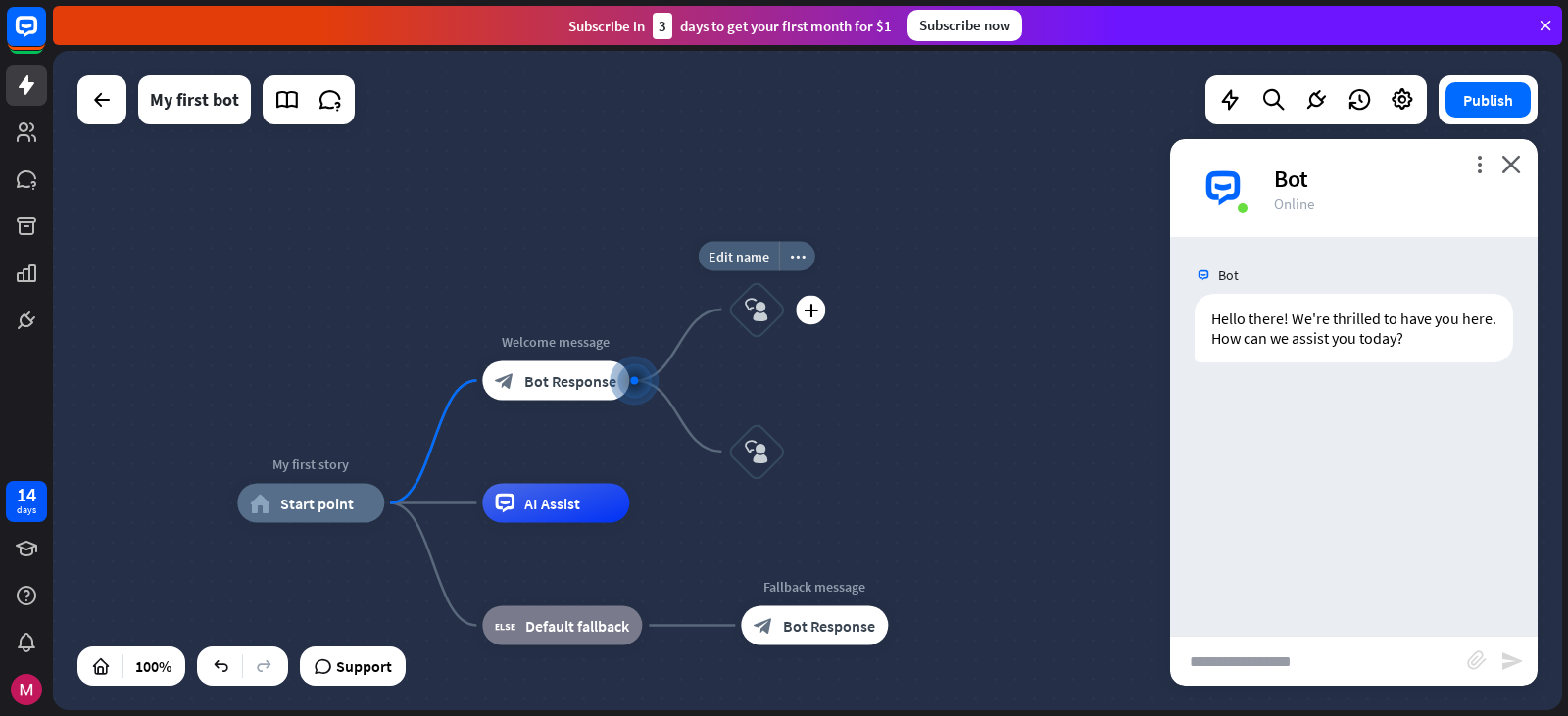 click on "block_user_input" at bounding box center [757, 310] 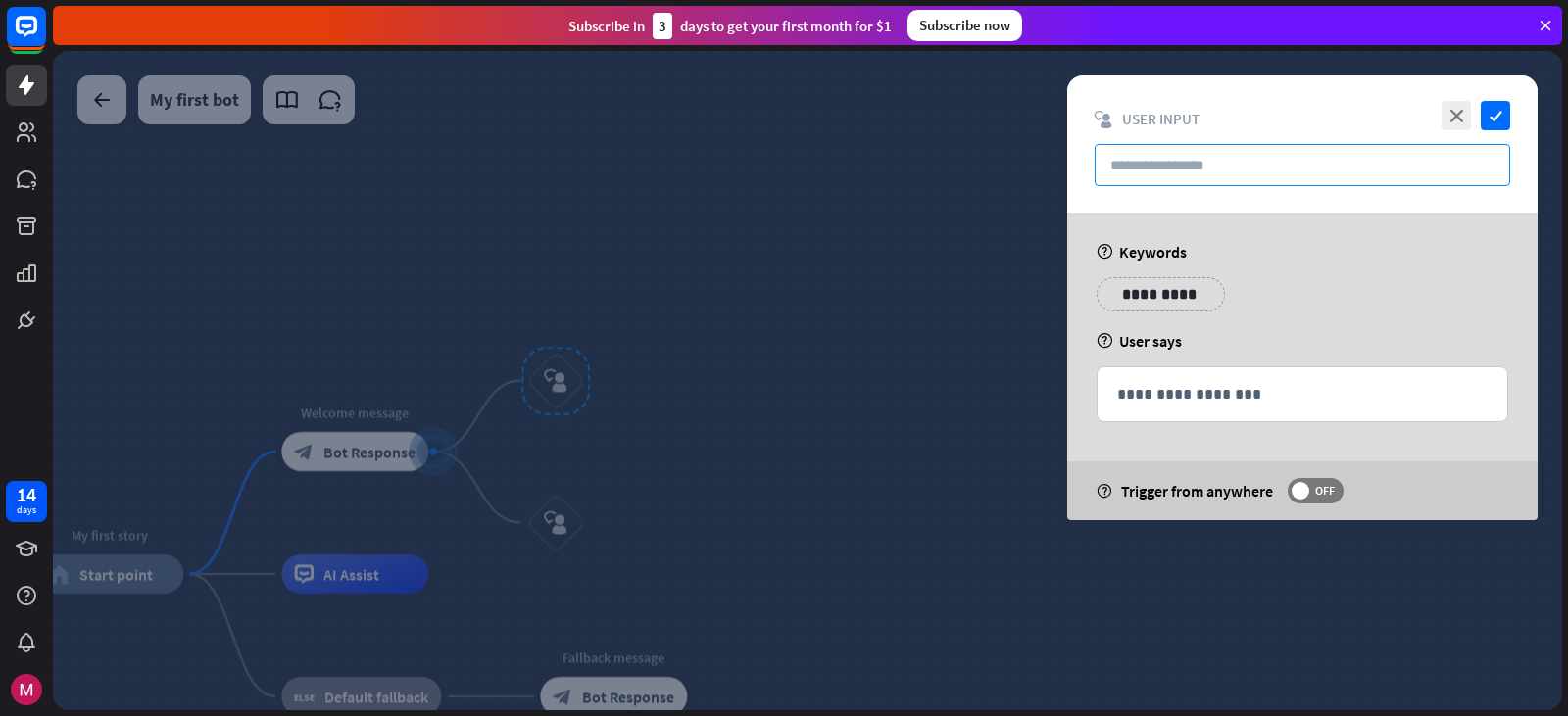 click at bounding box center (1302, 165) 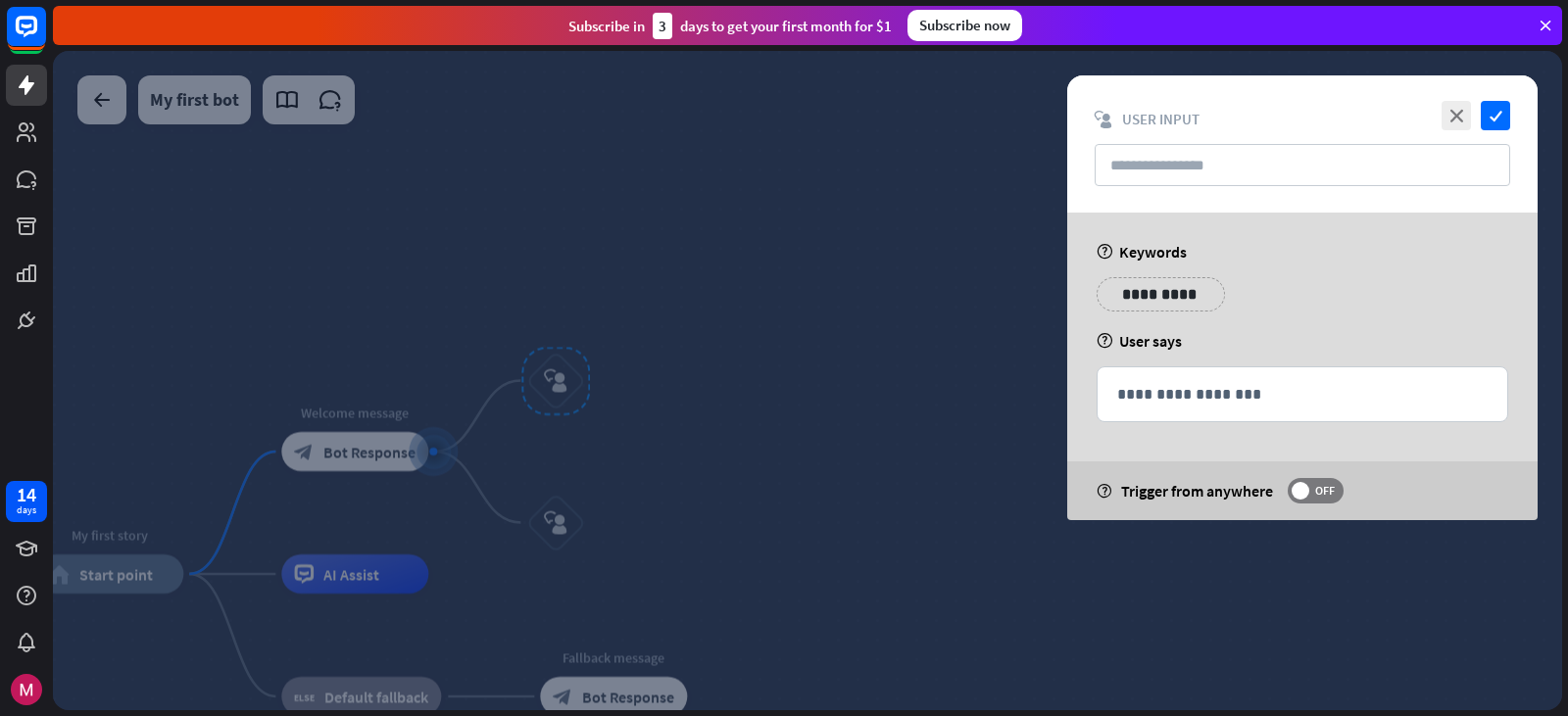 click at bounding box center (808, 380) 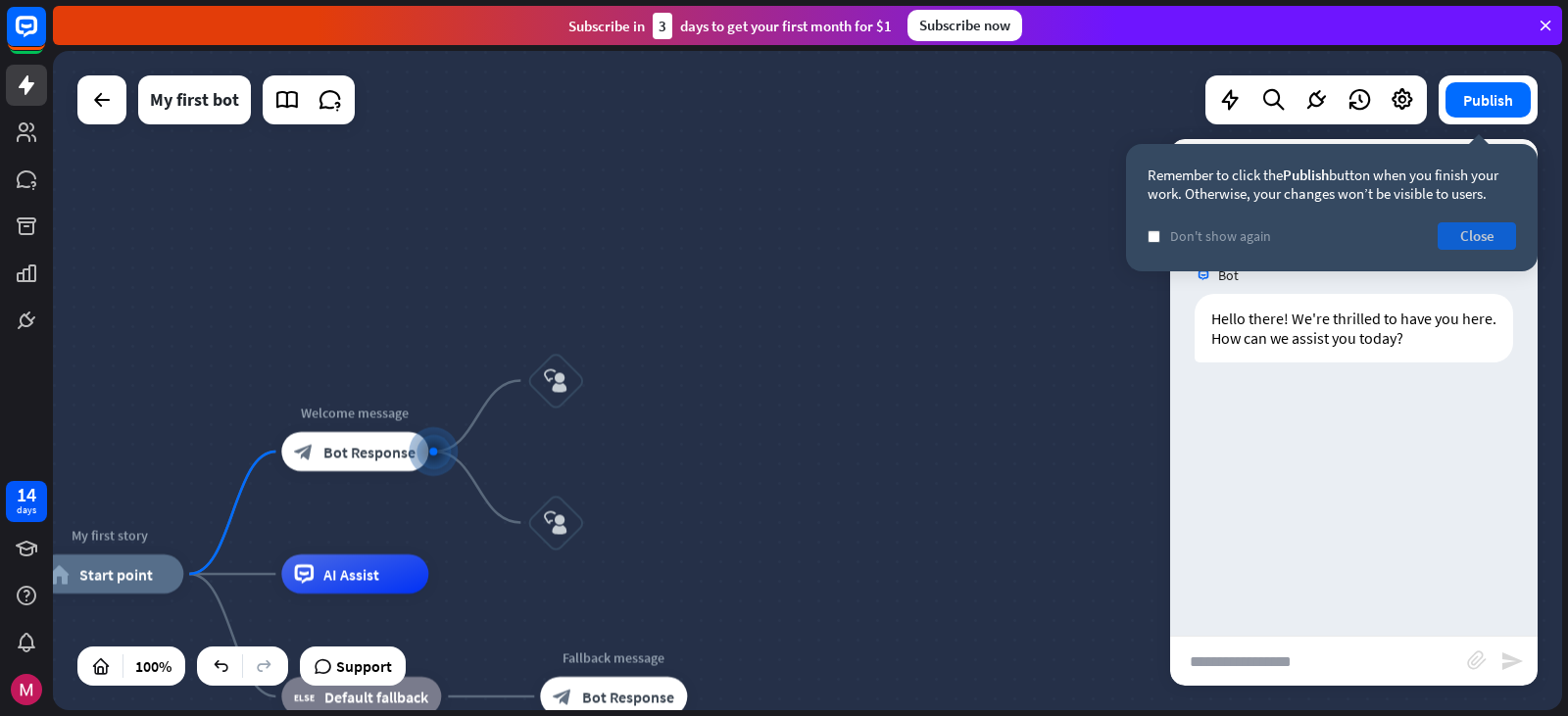 click on "Close" at bounding box center [1477, 236] 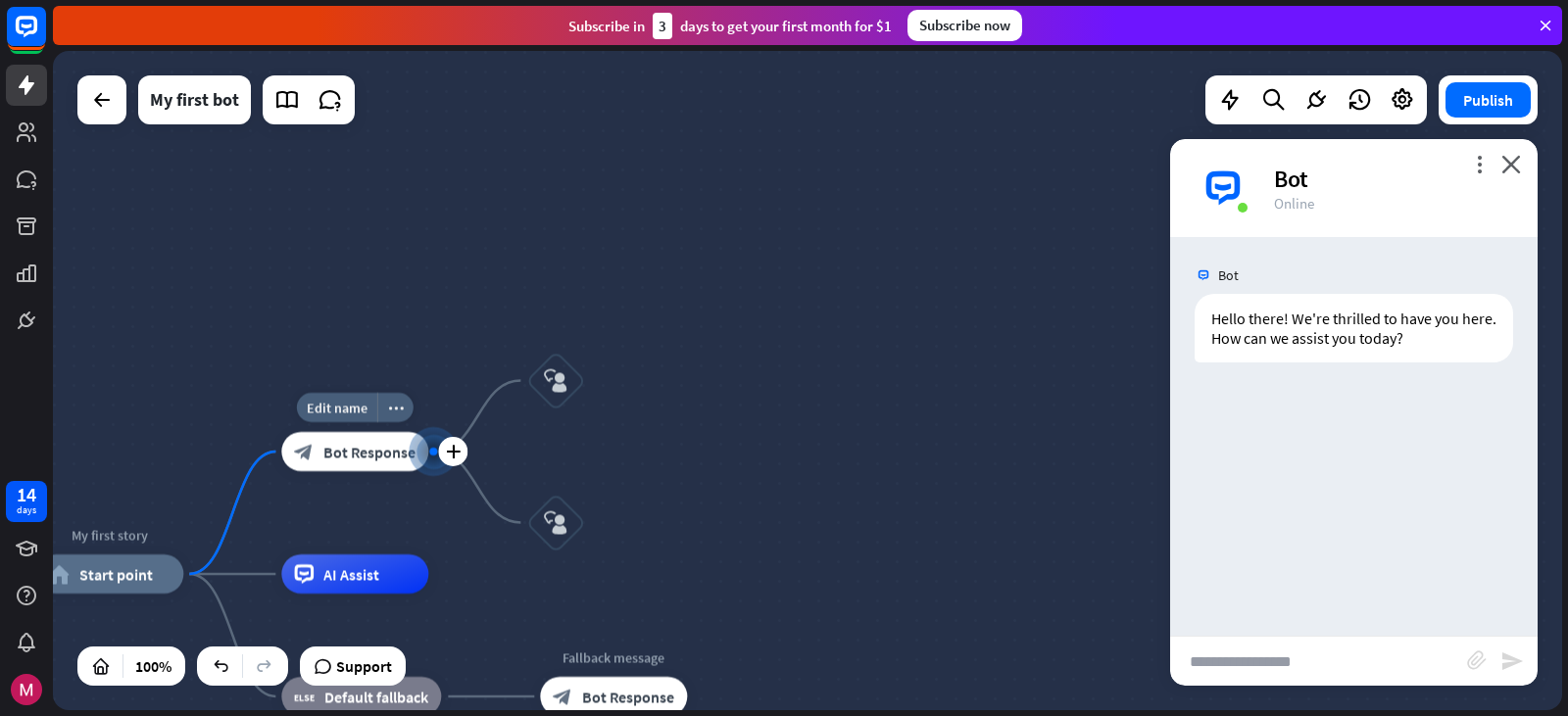 click on "Bot Response" at bounding box center [369, 452] 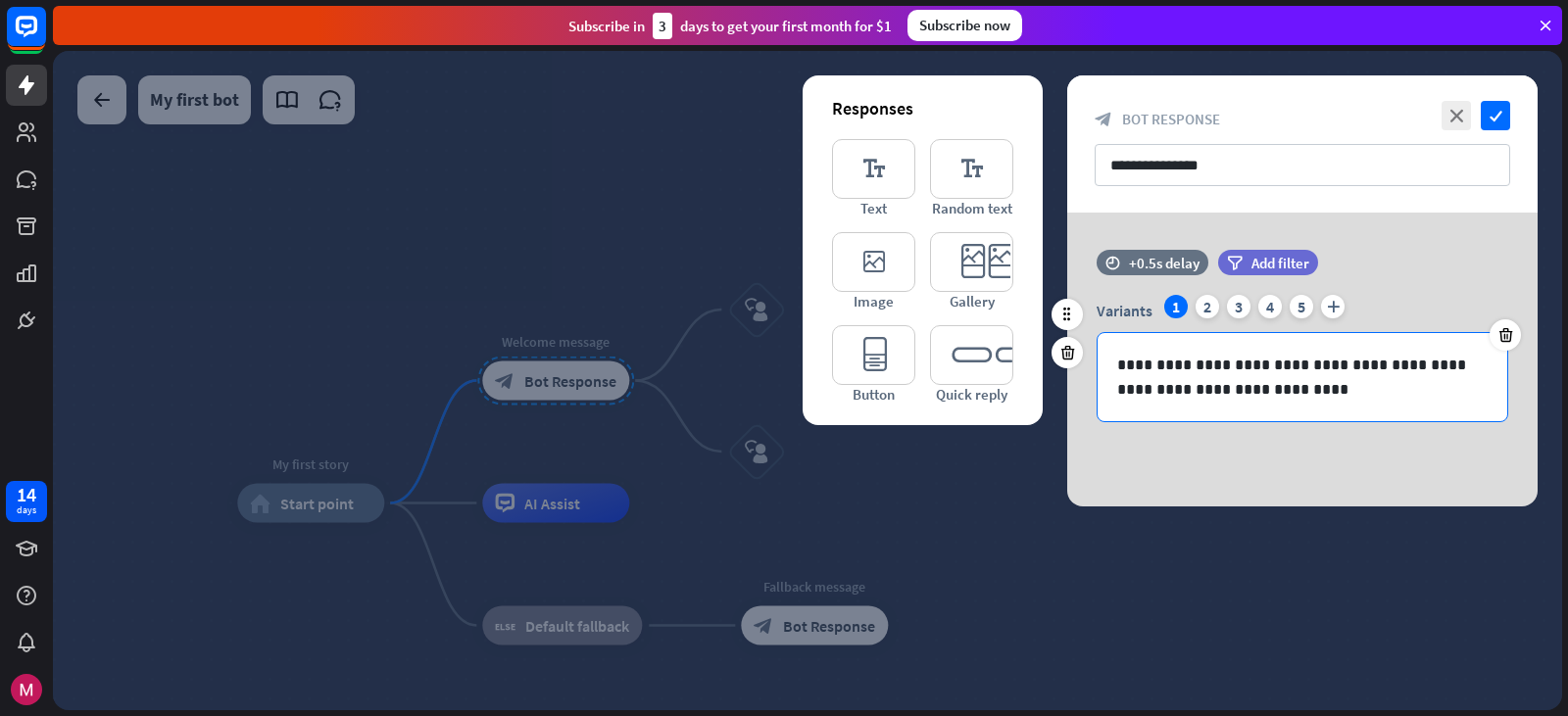 click on "**********" at bounding box center (1302, 377) 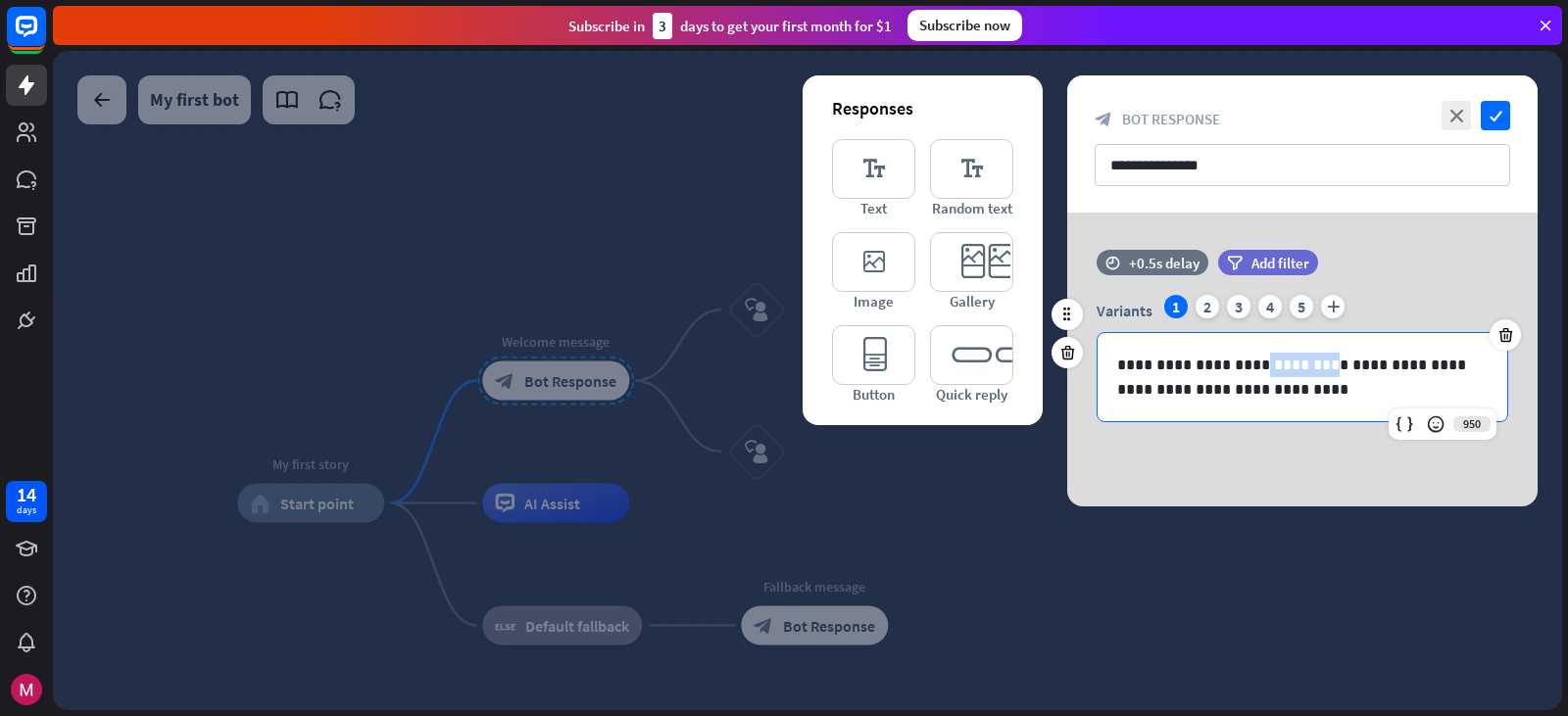 click on "**********" at bounding box center (1302, 377) 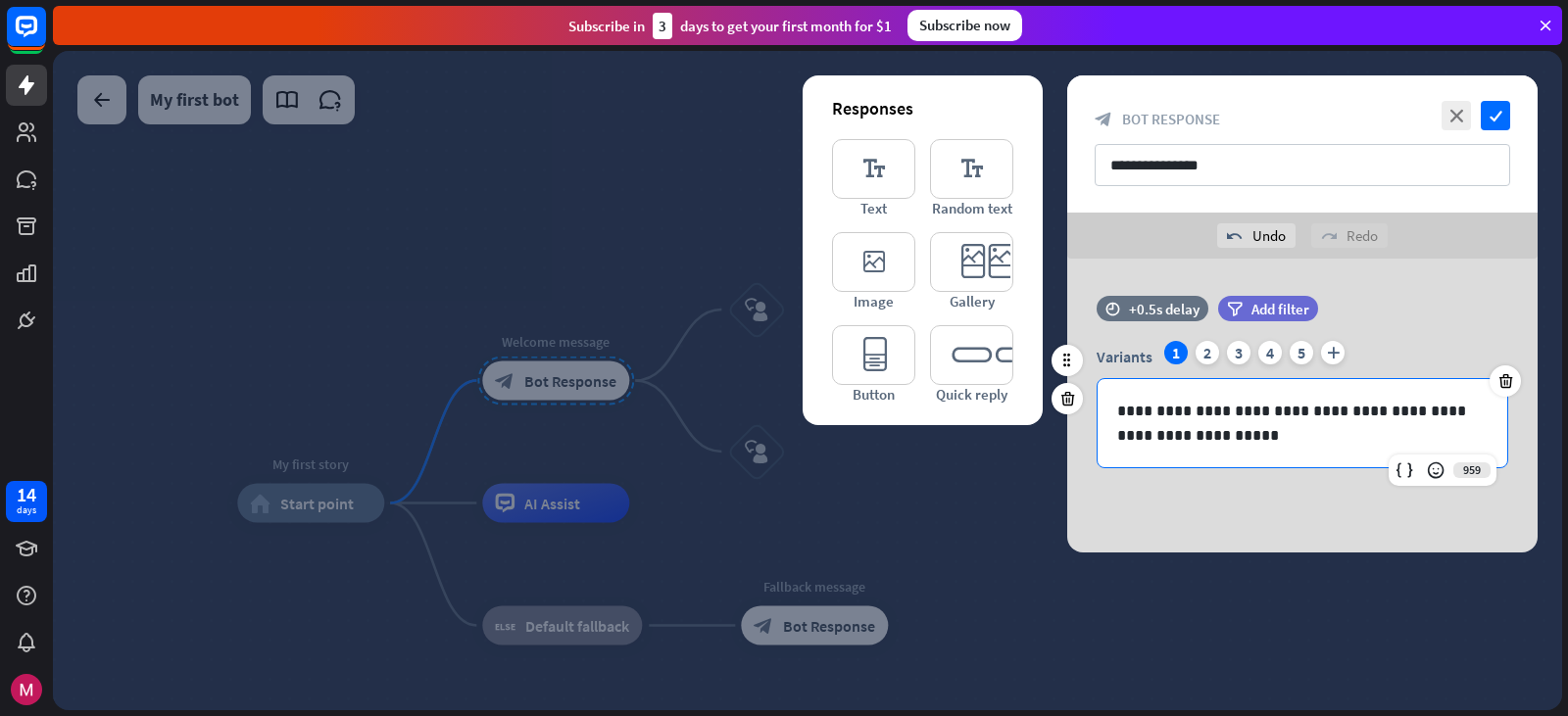 type 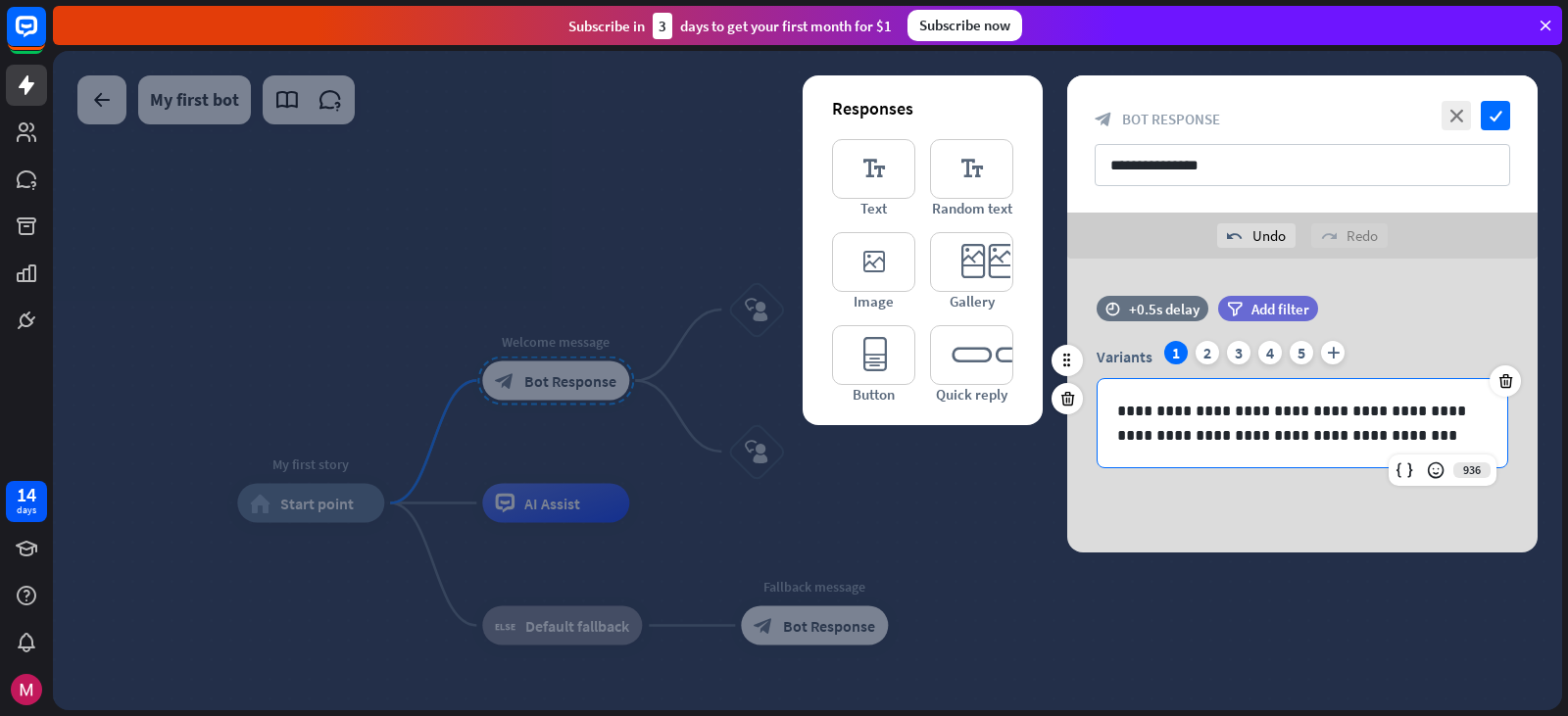 click on "**********" at bounding box center (1302, 423) 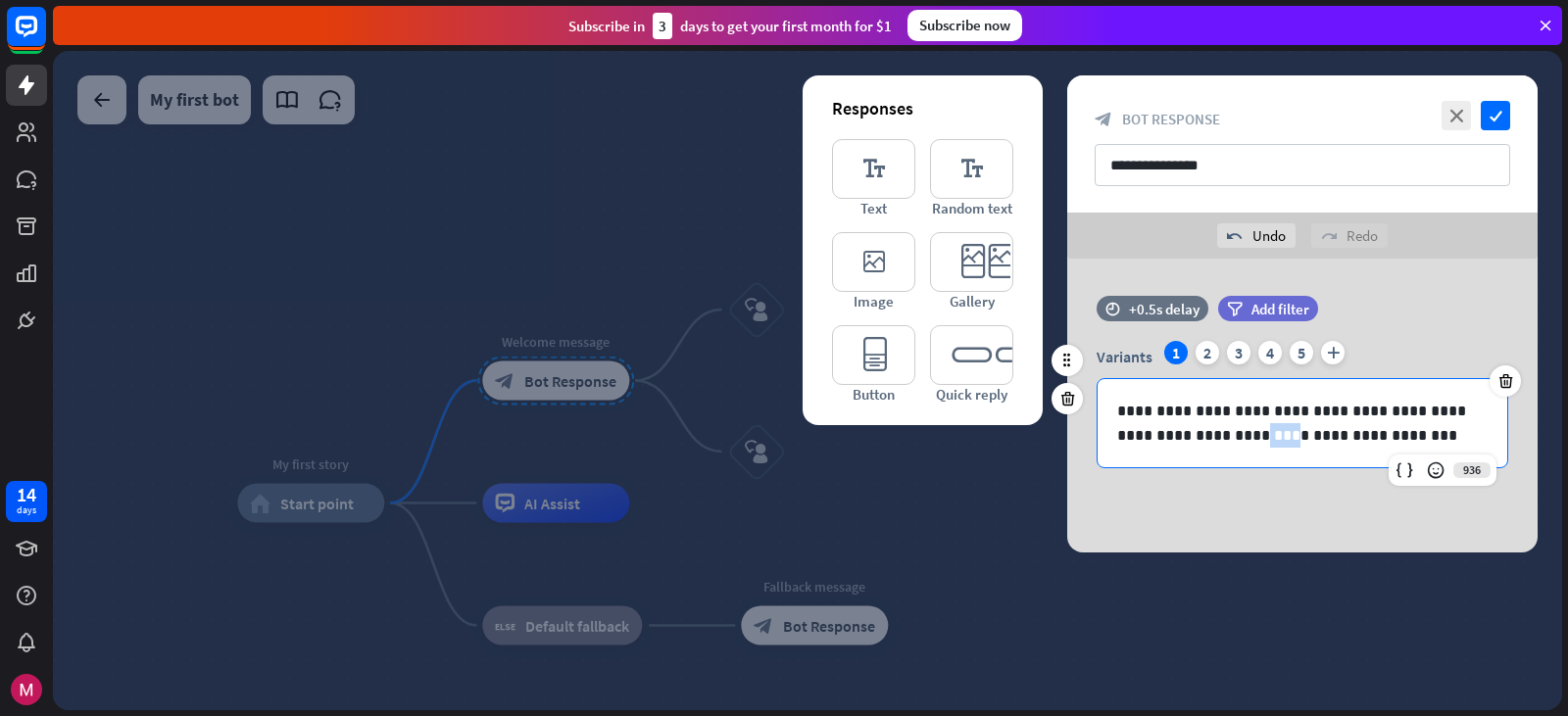 click on "**********" at bounding box center [1302, 423] 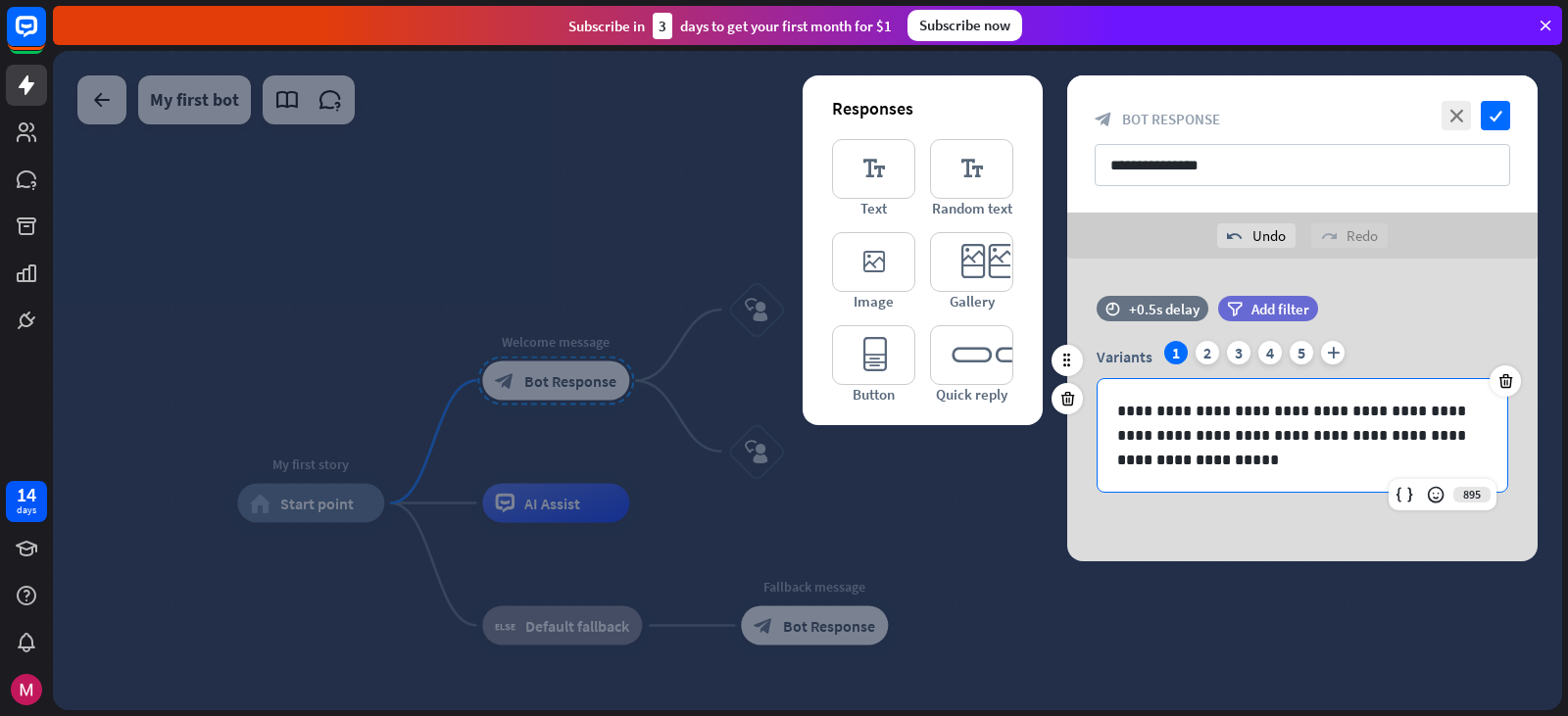 click on "**********" at bounding box center (1302, 459) 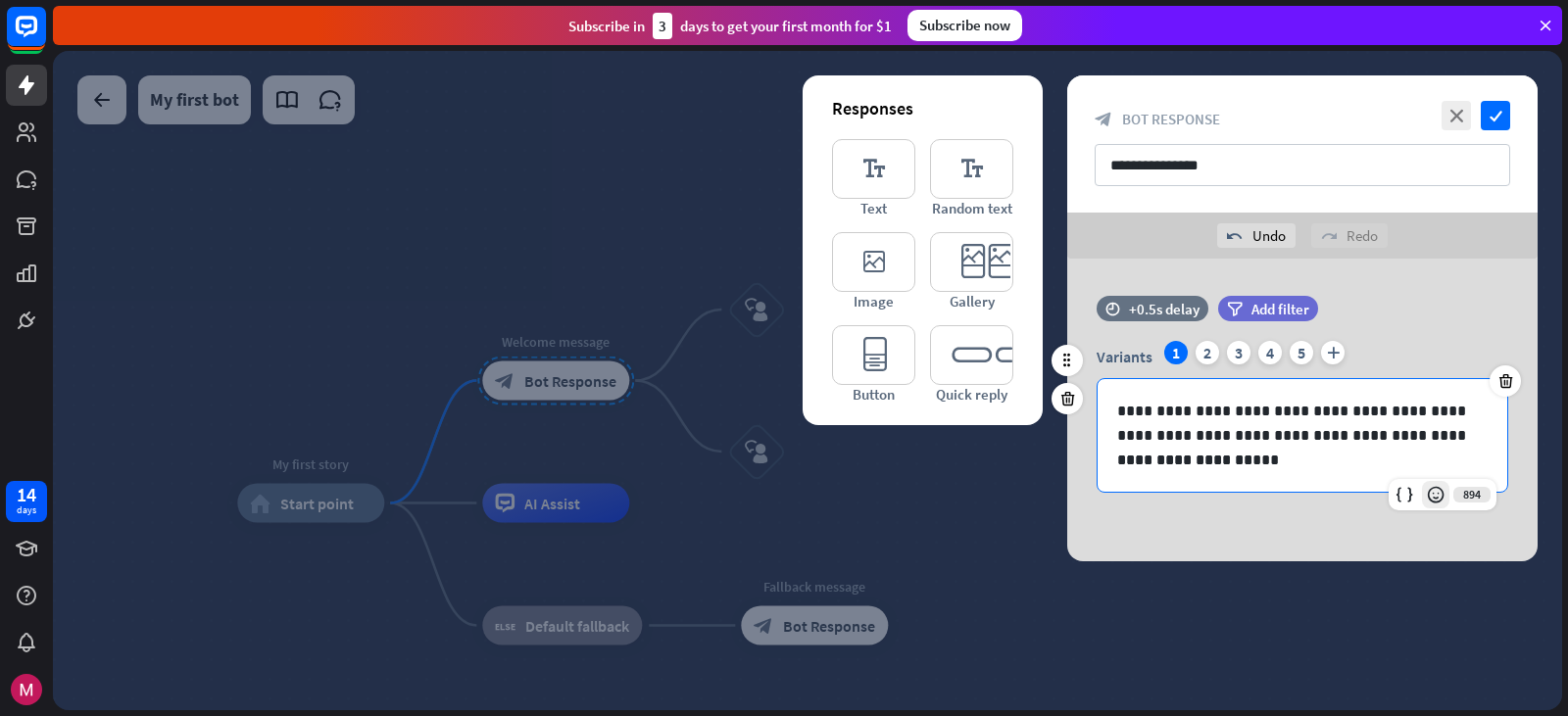 click at bounding box center [1436, 495] 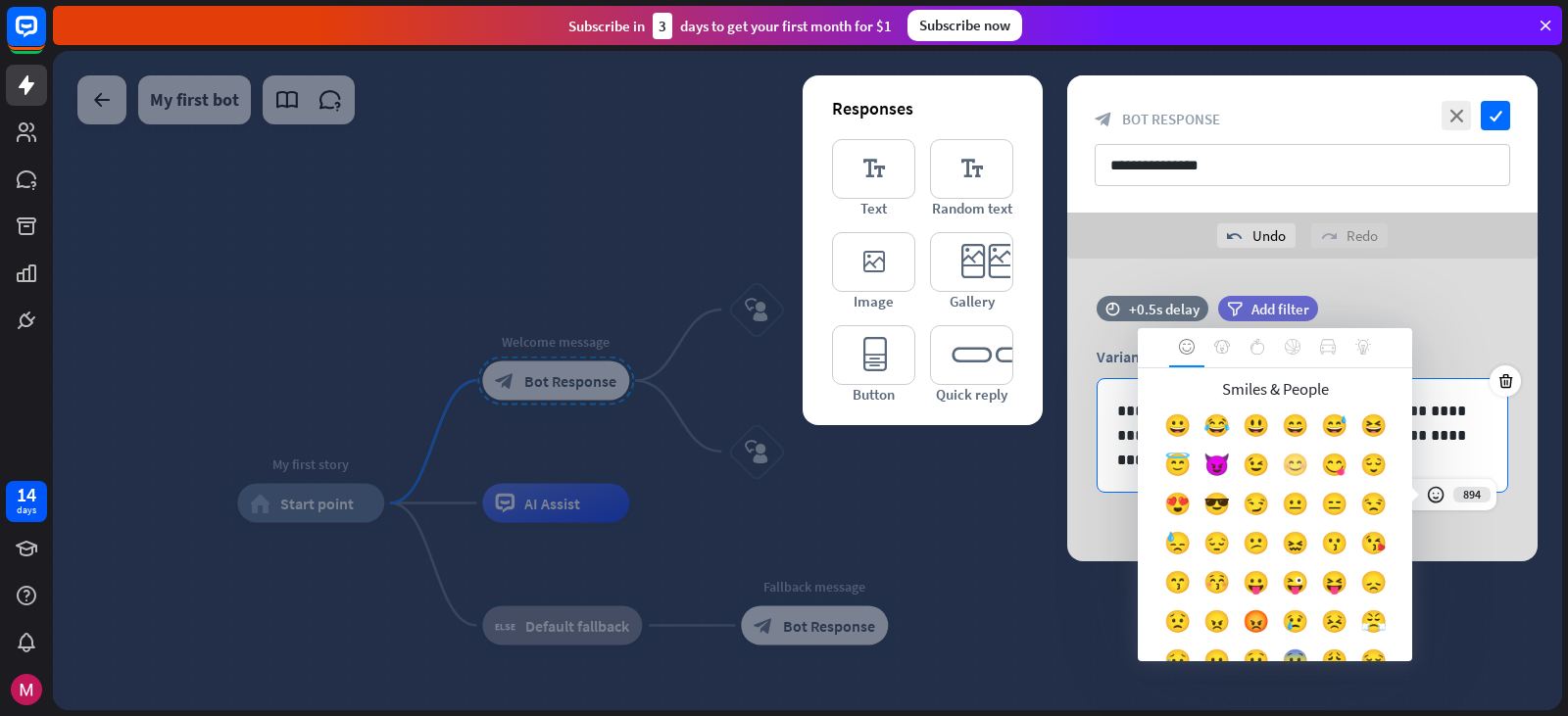 click on "😊" at bounding box center [1295, 469] 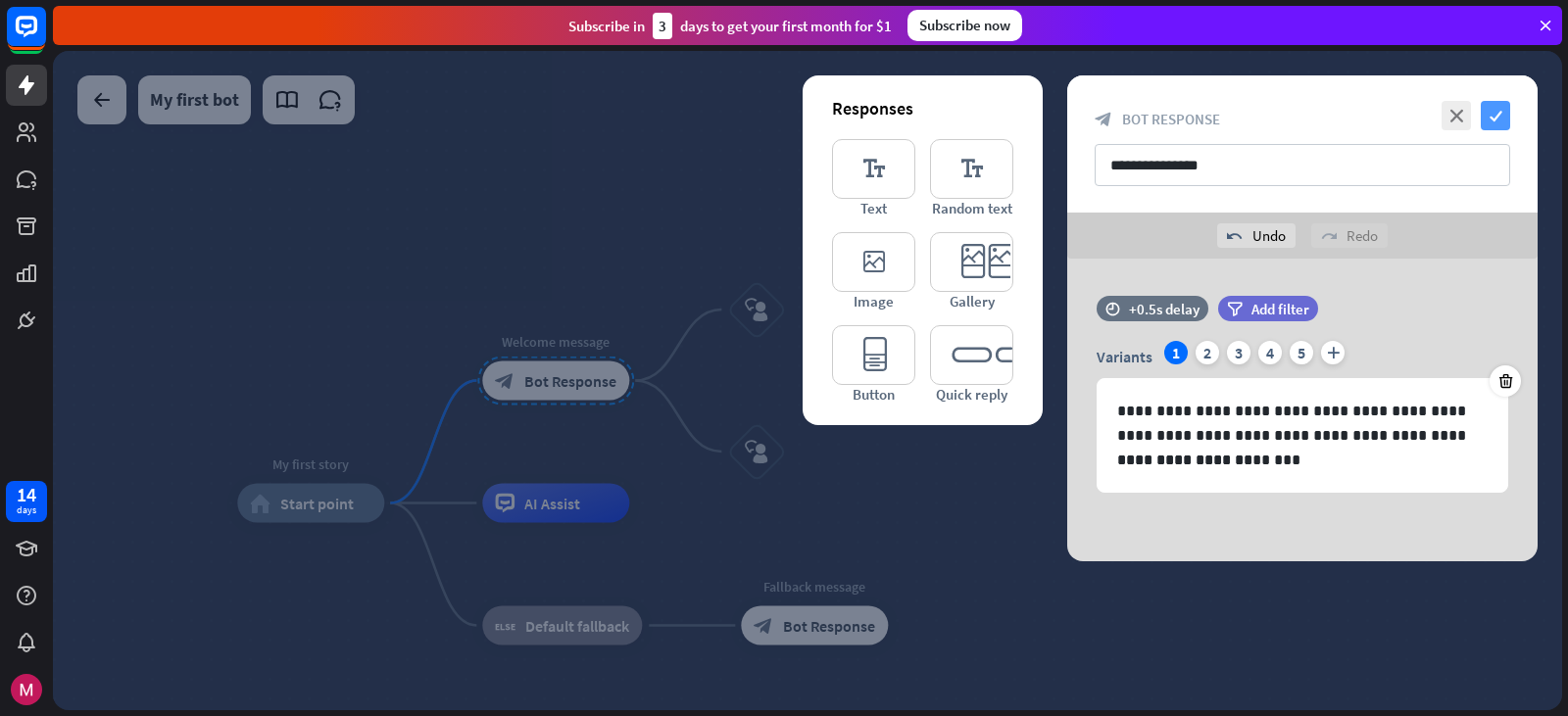 click on "check" at bounding box center (1495, 116) 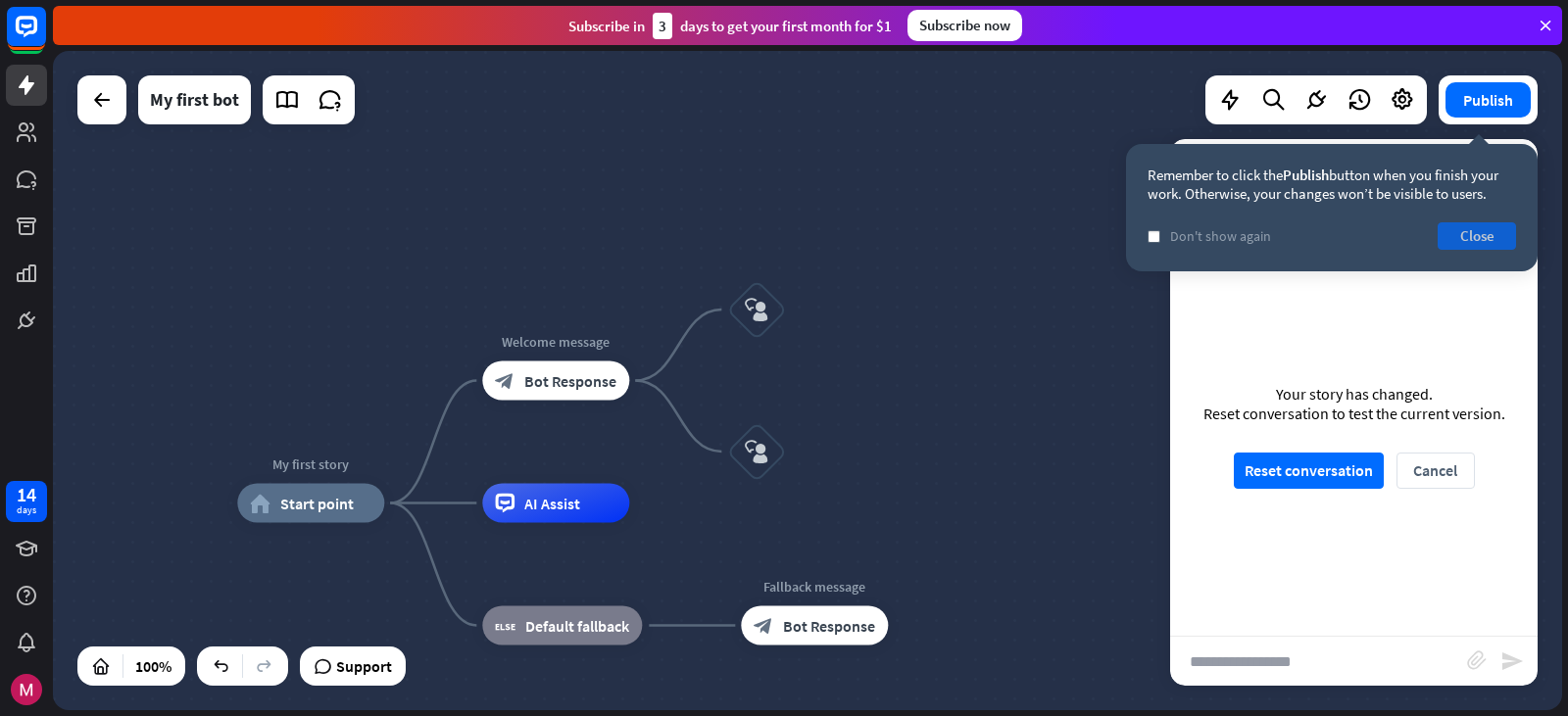 click on "Close" at bounding box center (1477, 236) 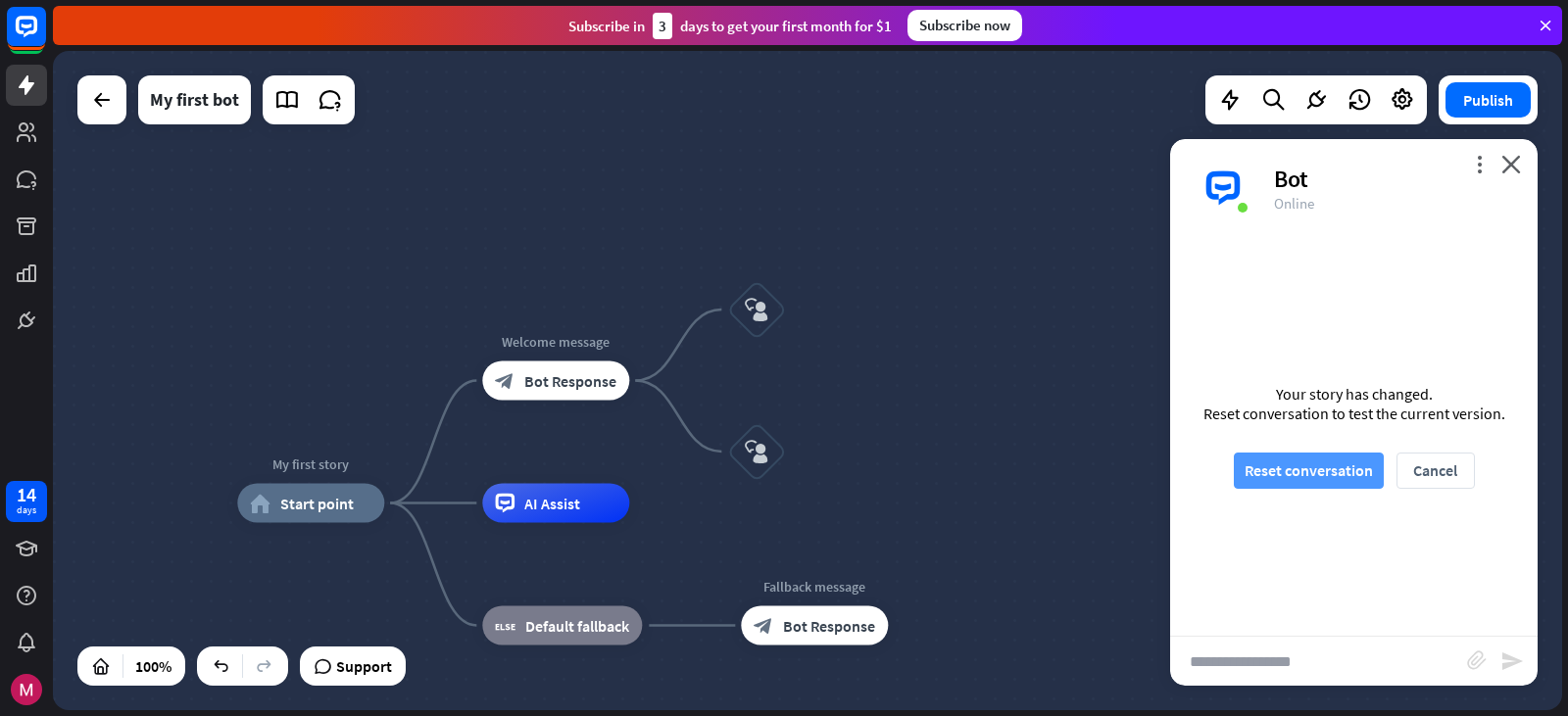 click on "Reset conversation" at bounding box center [1308, 470] 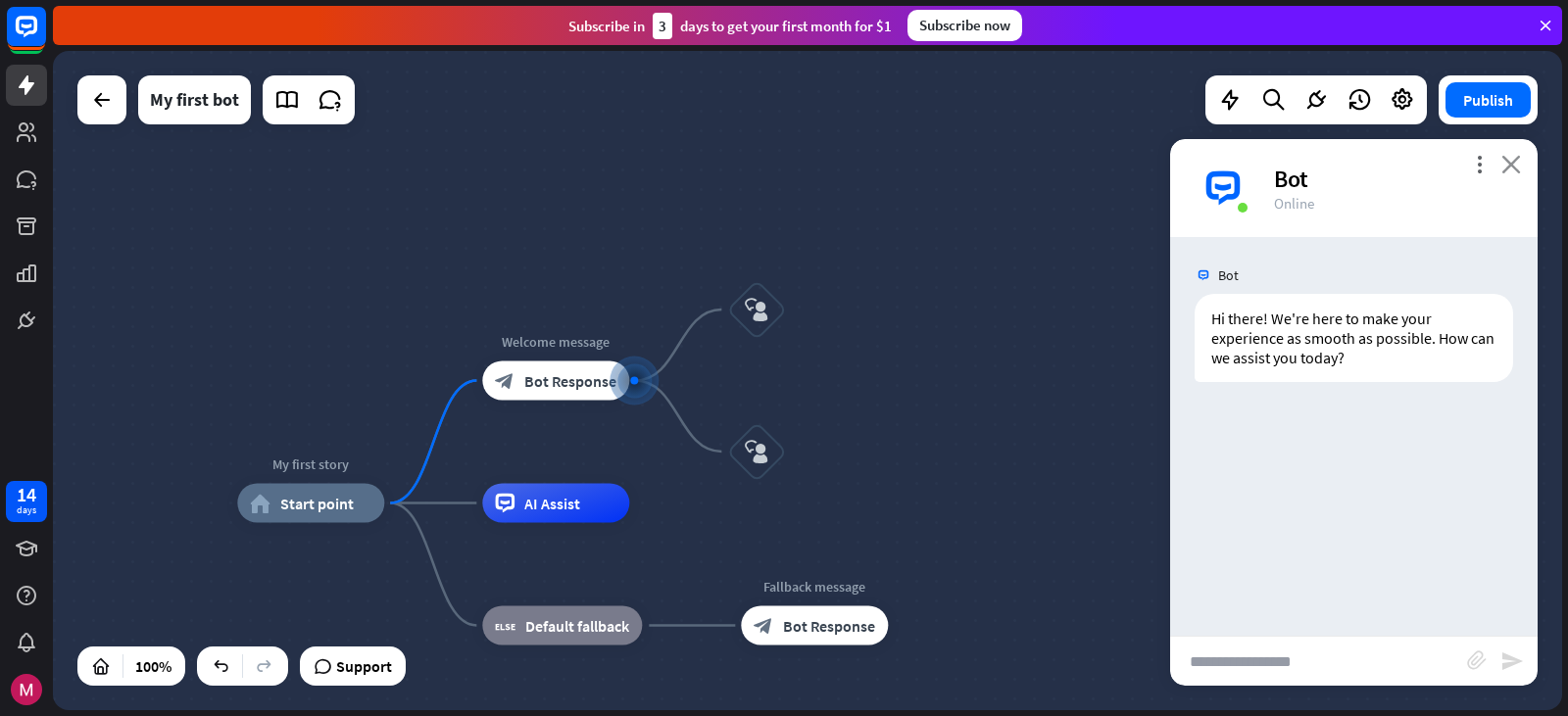 click on "close" at bounding box center (1511, 164) 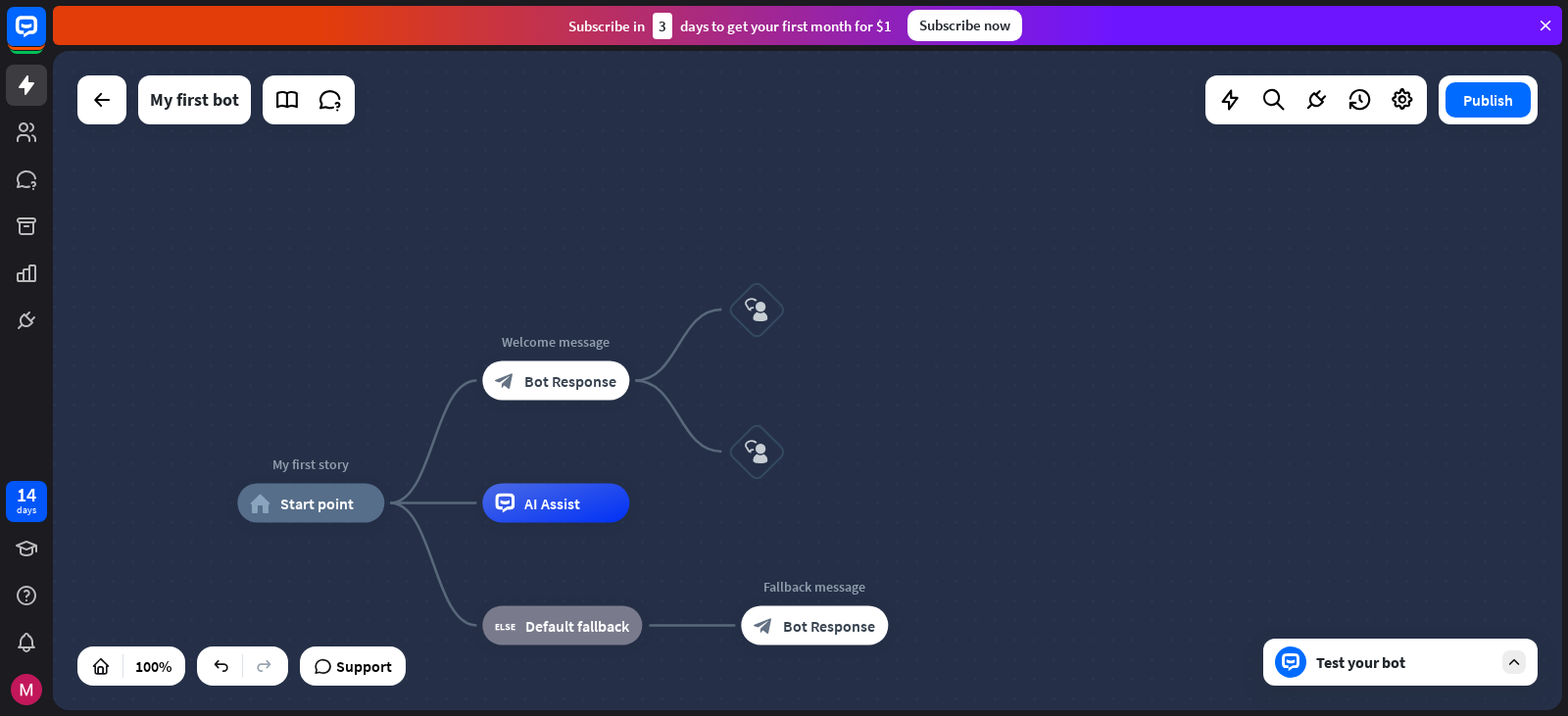 click on "Test your bot" at bounding box center [1404, 662] 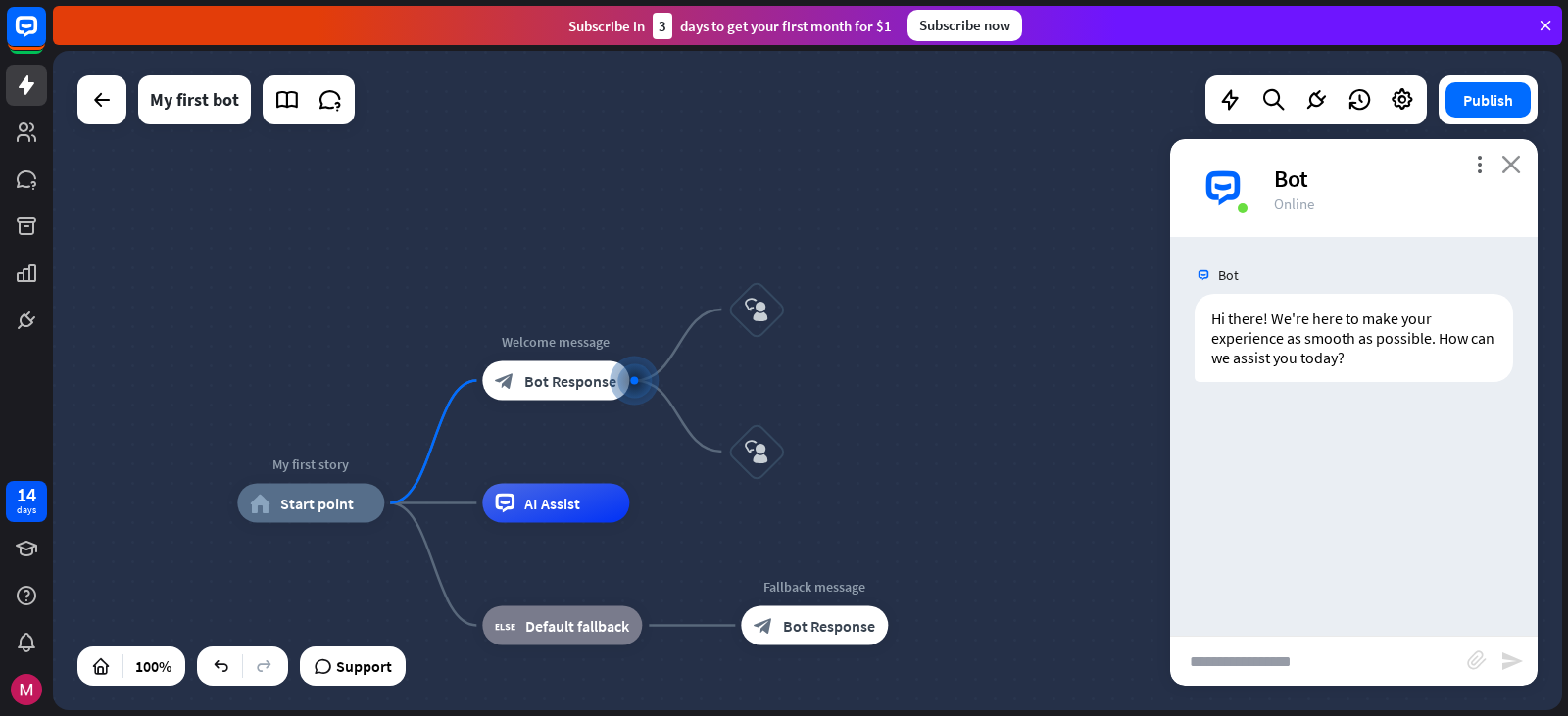click on "close" at bounding box center [1511, 164] 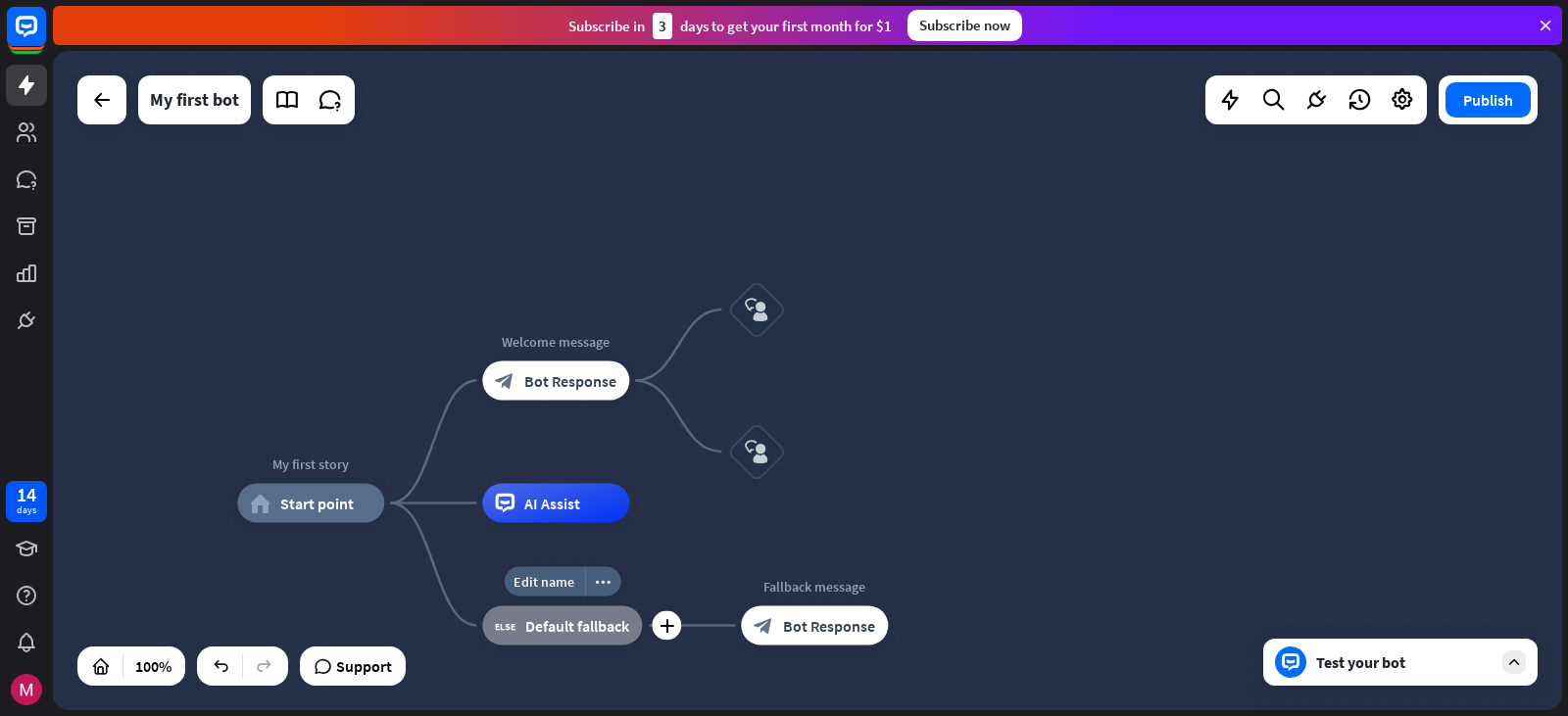 click on "Default fallback" at bounding box center (577, 626) 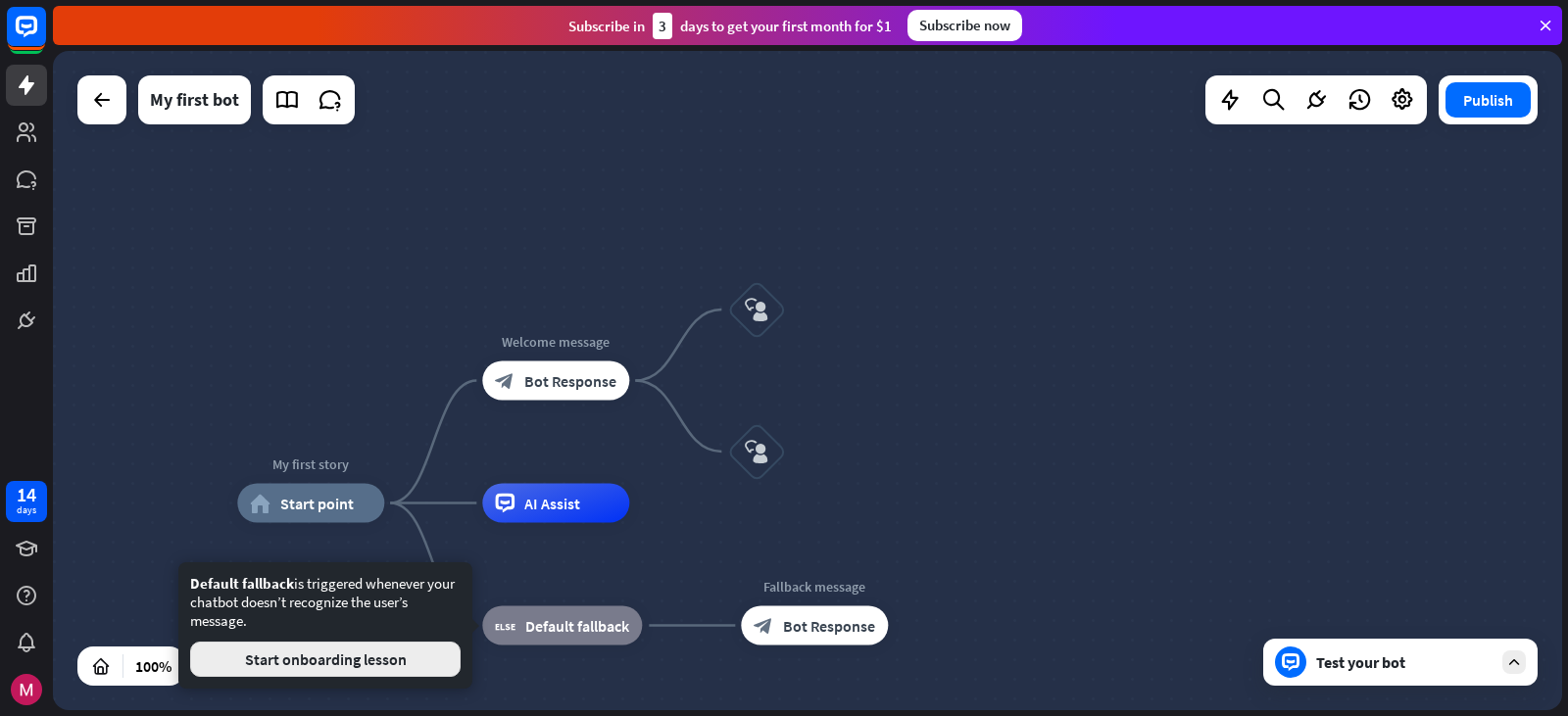 click on "Start onboarding lesson" at bounding box center [325, 659] 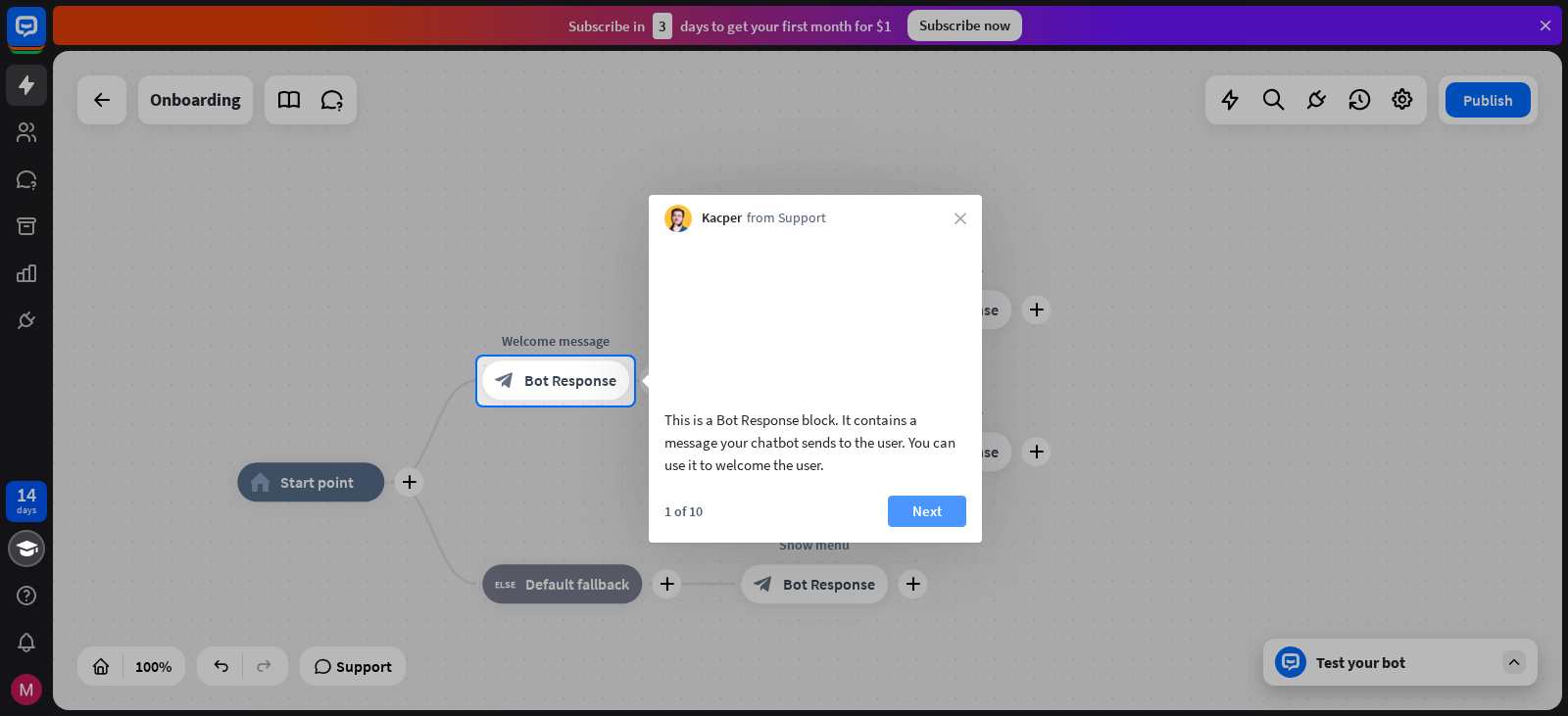 click on "Next" at bounding box center (927, 511) 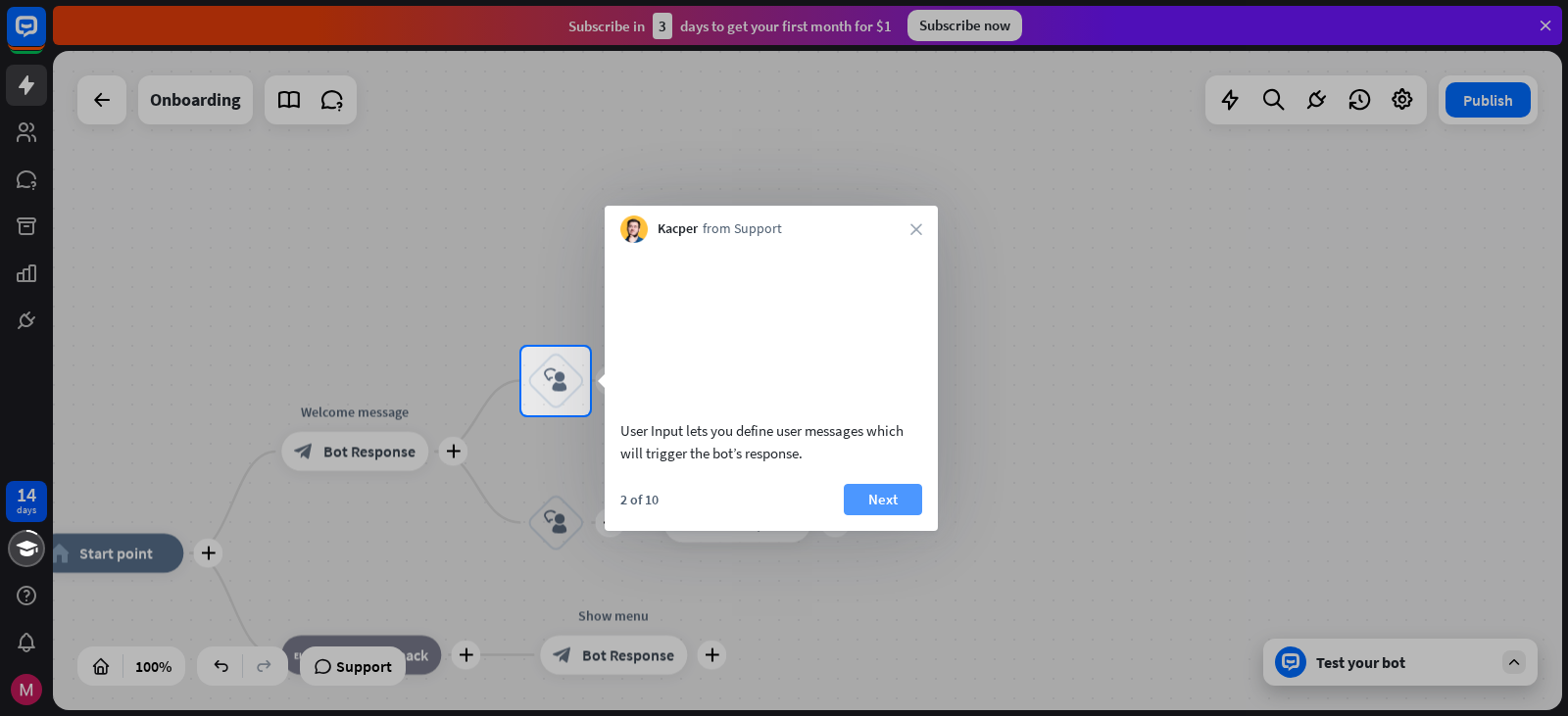 click on "Next" at bounding box center [883, 500] 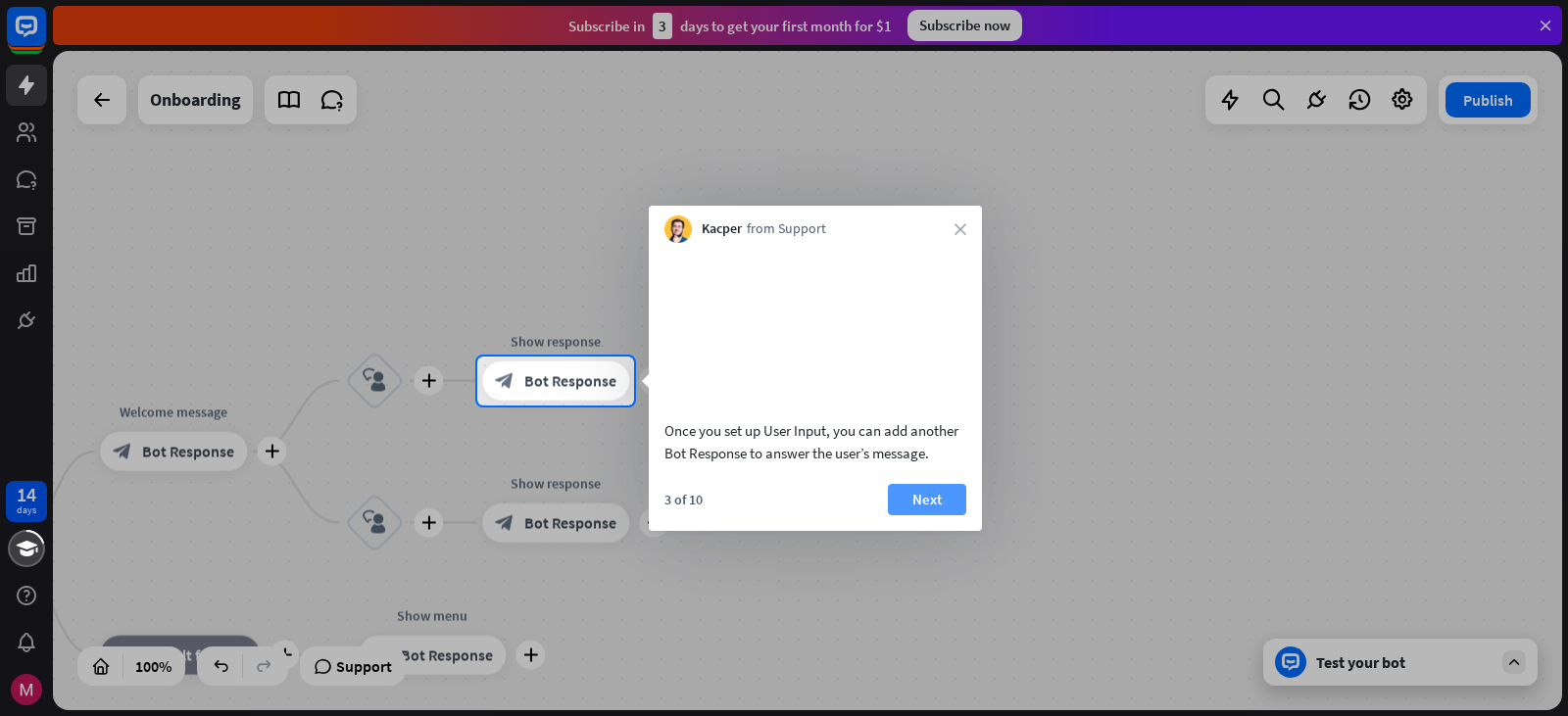 click on "Next" at bounding box center (927, 500) 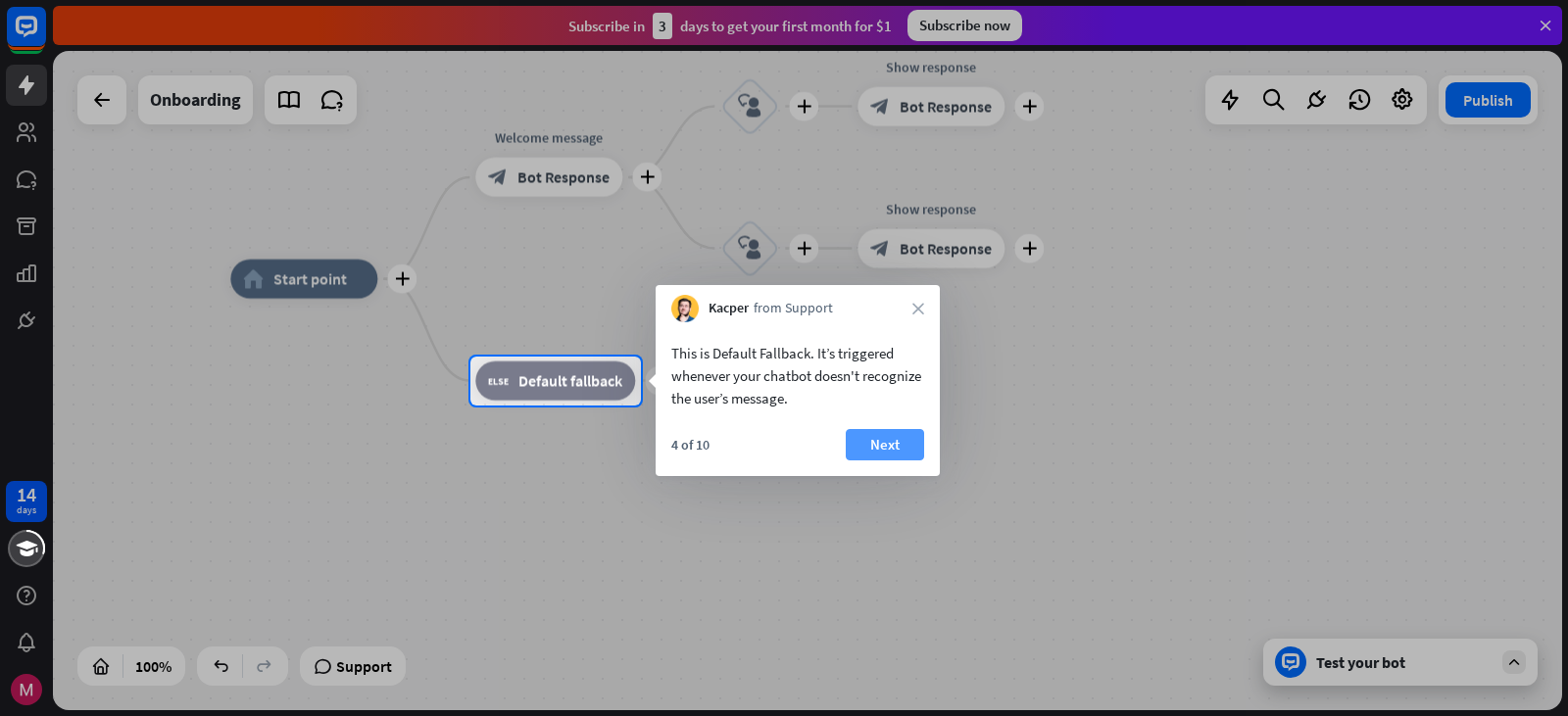 click on "Next" at bounding box center [885, 445] 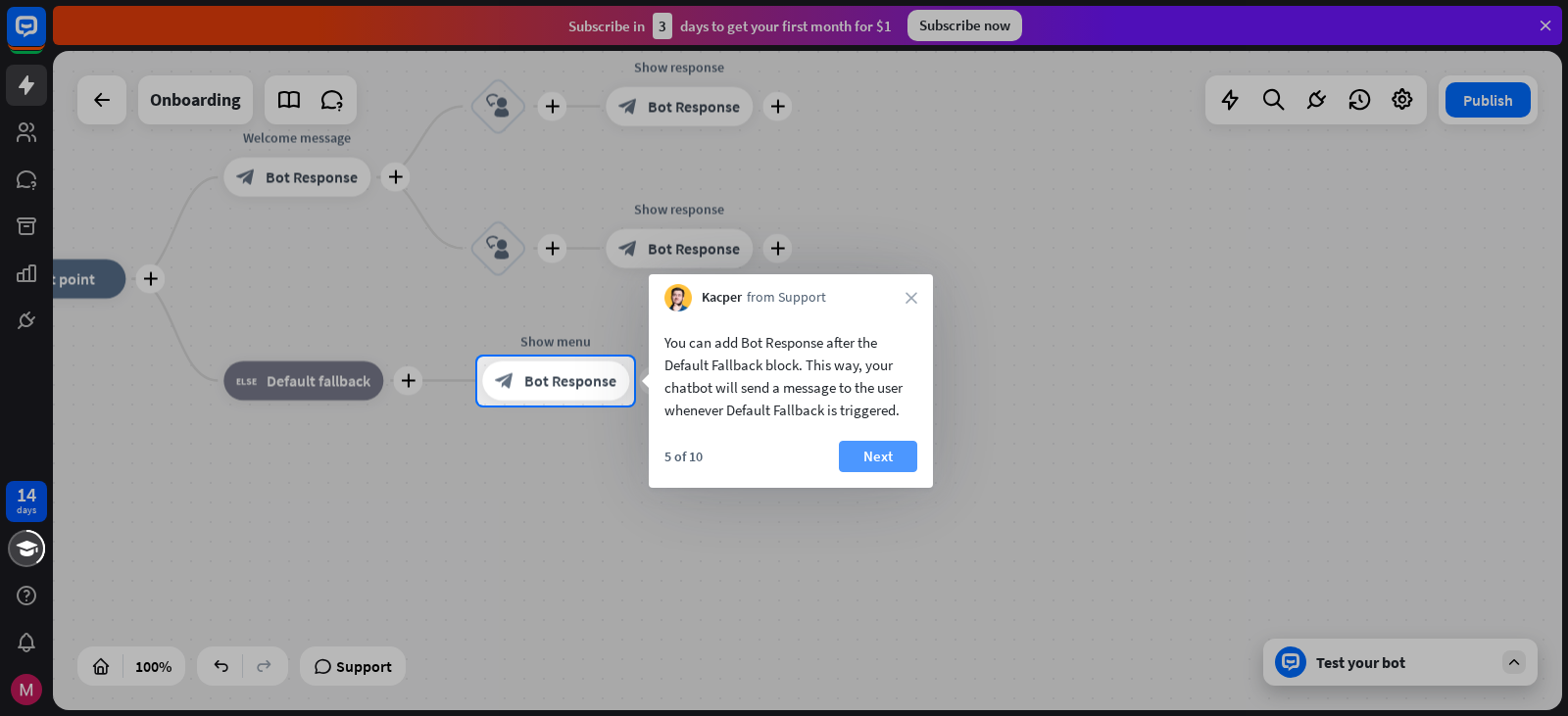 click on "Next" at bounding box center (878, 456) 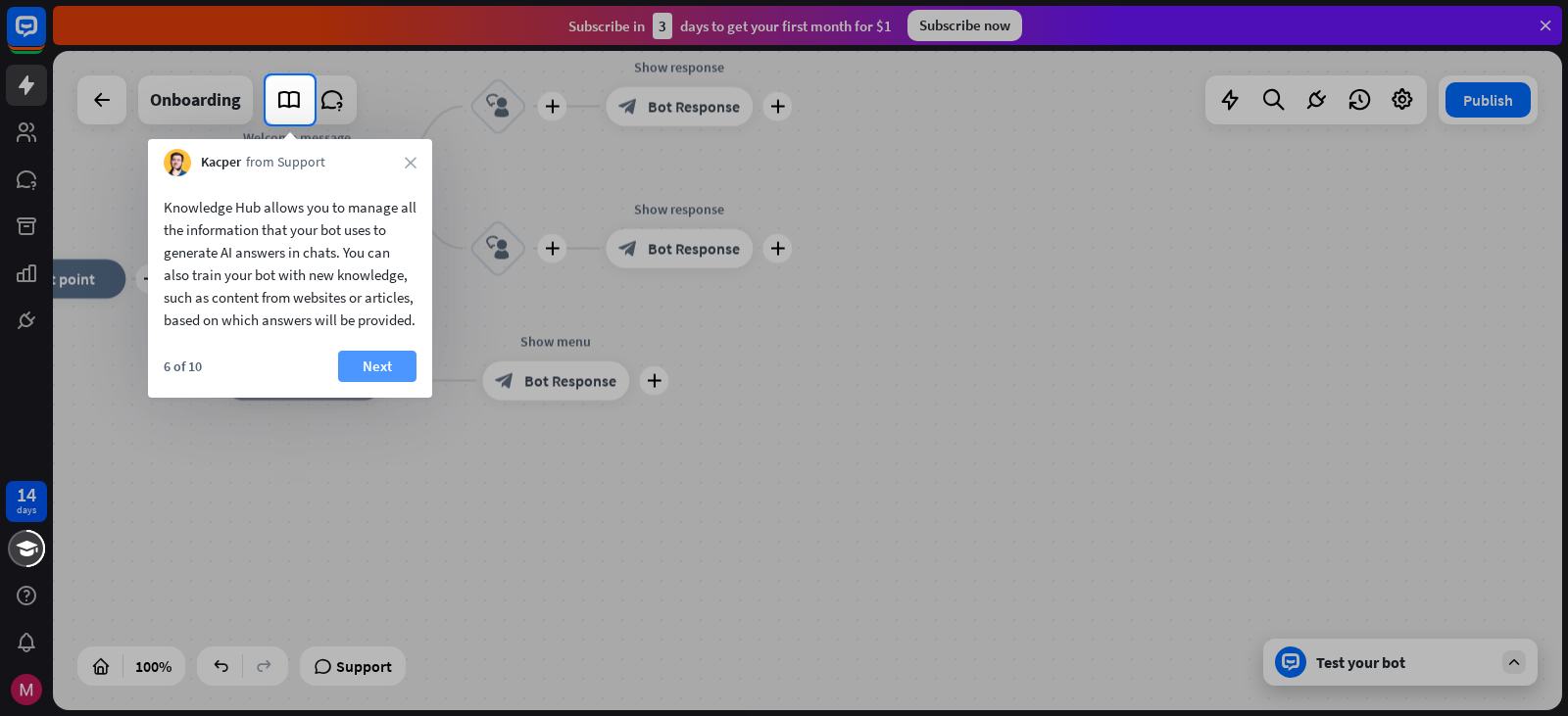 click on "Next" at bounding box center [377, 366] 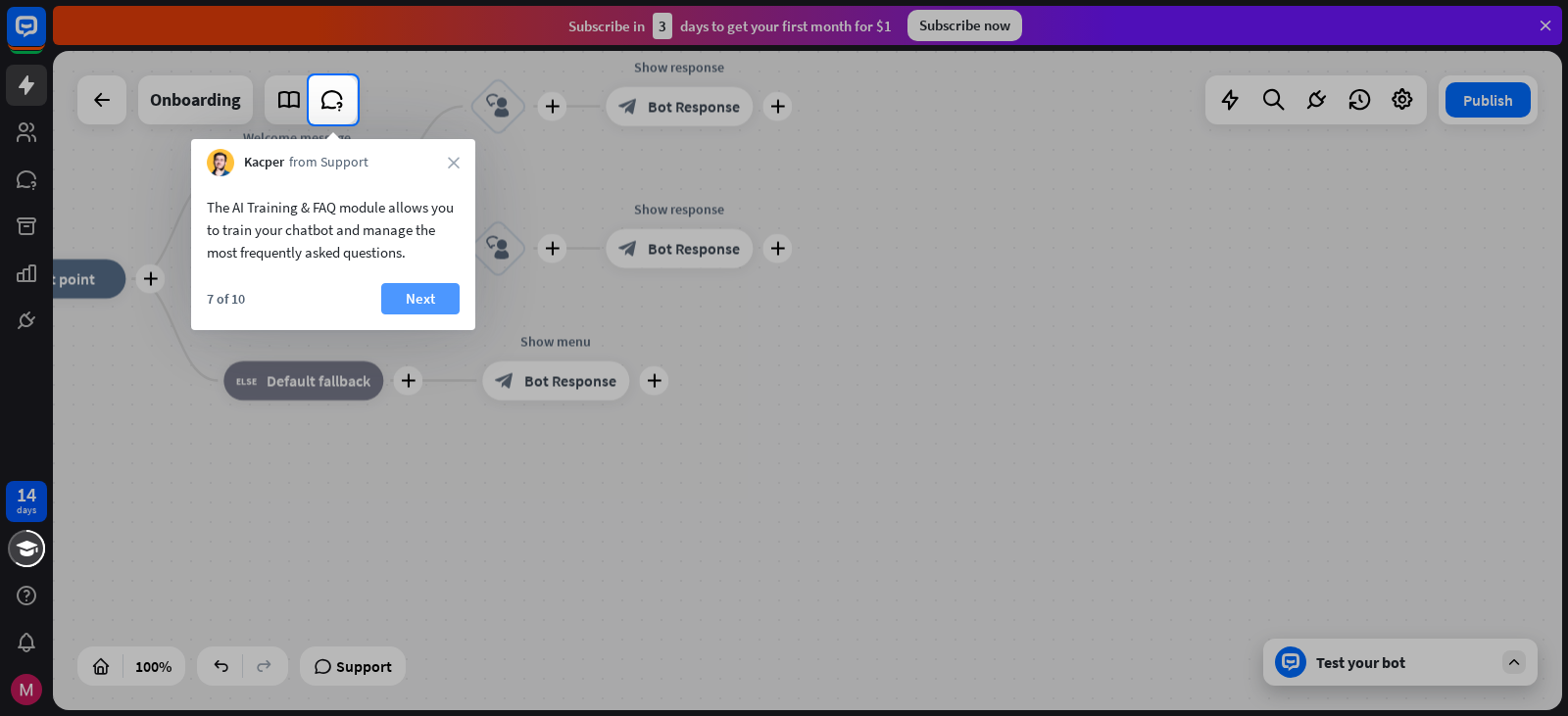 click on "Next" at bounding box center (420, 299) 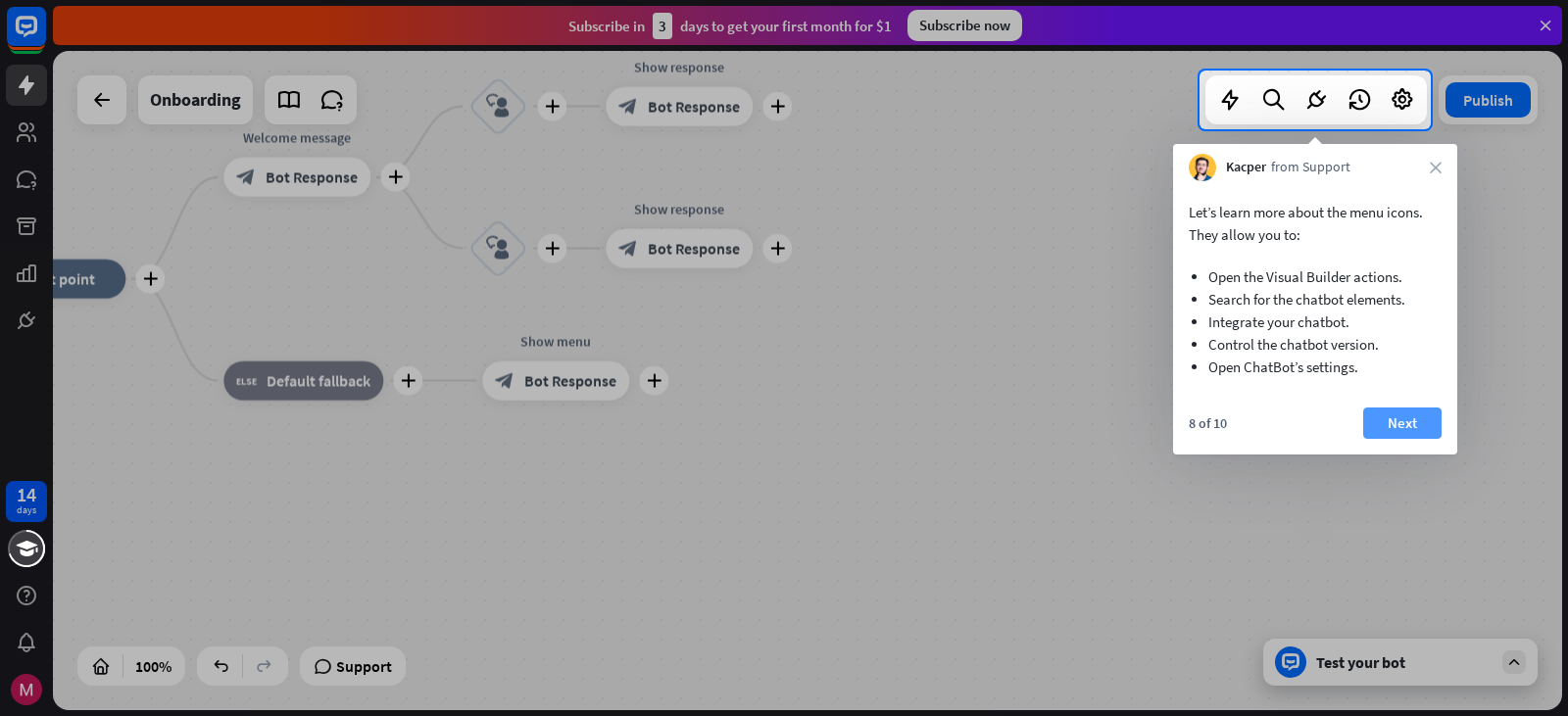 click on "Next" at bounding box center [1402, 423] 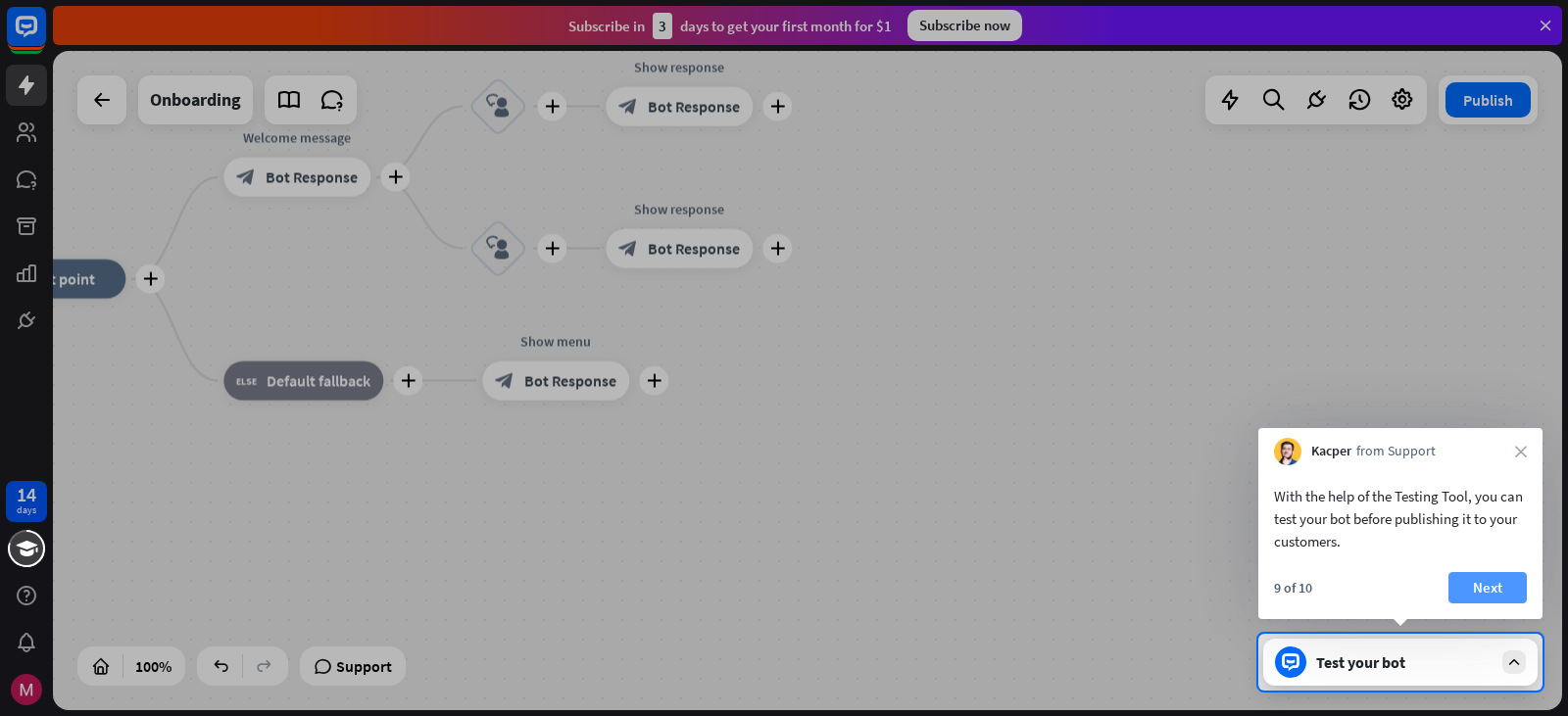 click on "Next" at bounding box center (1488, 588) 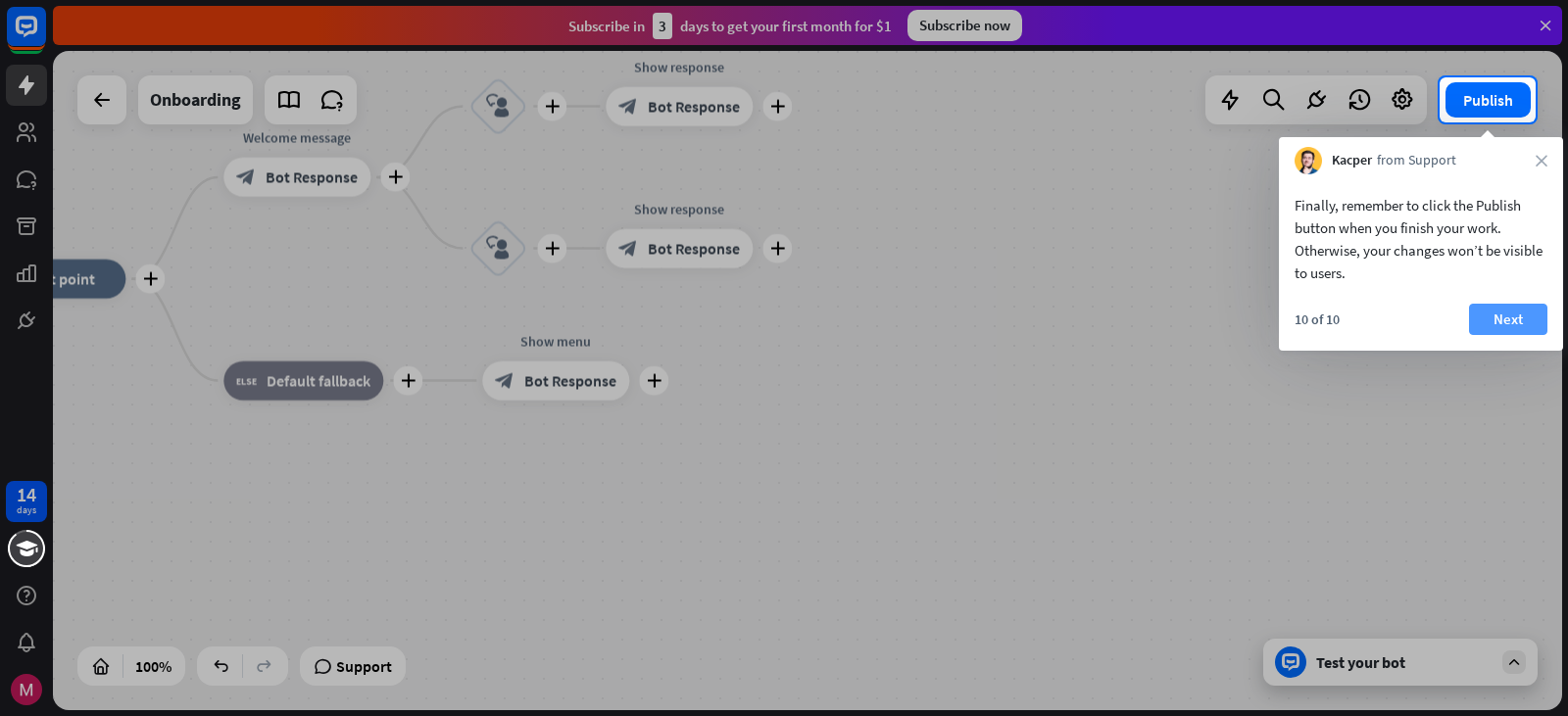 click on "Next" at bounding box center (1508, 319) 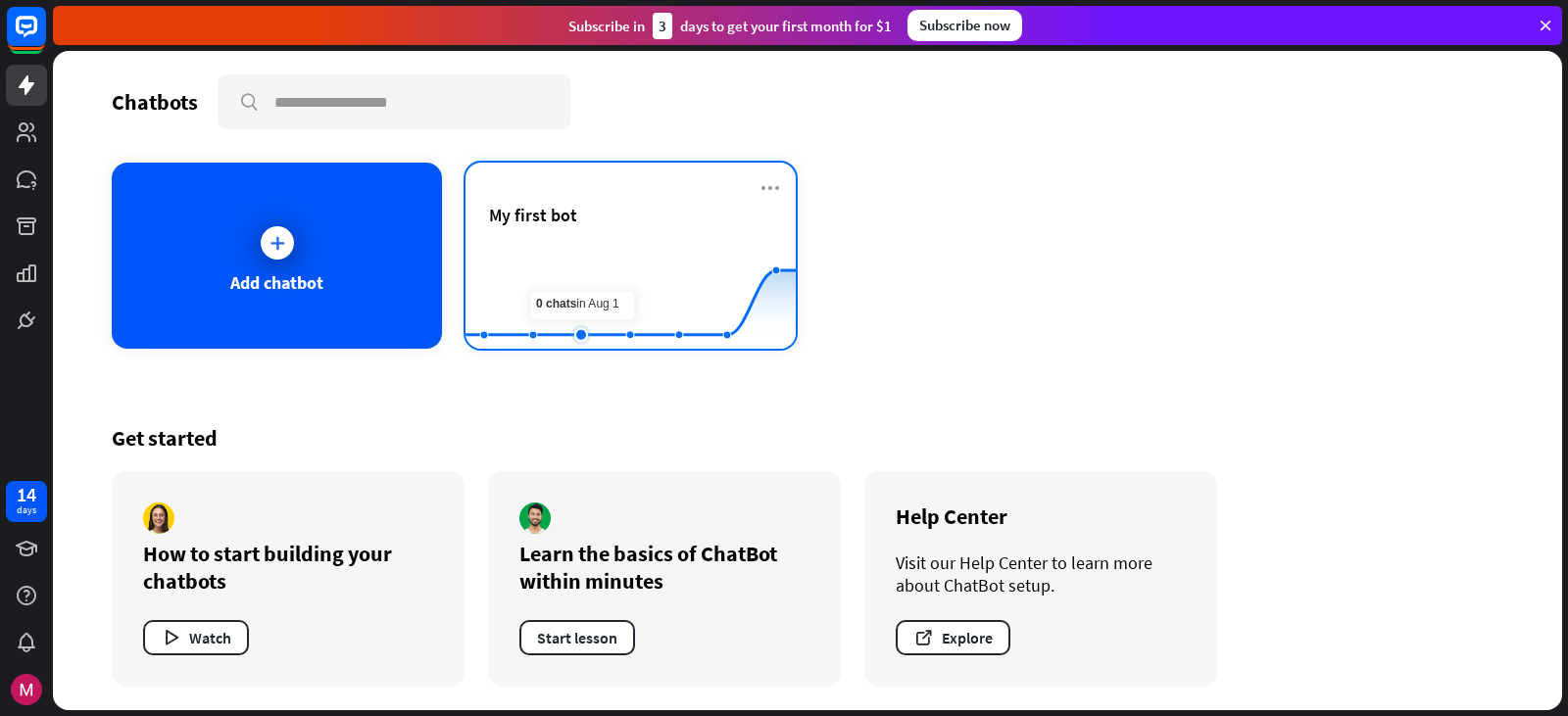 click 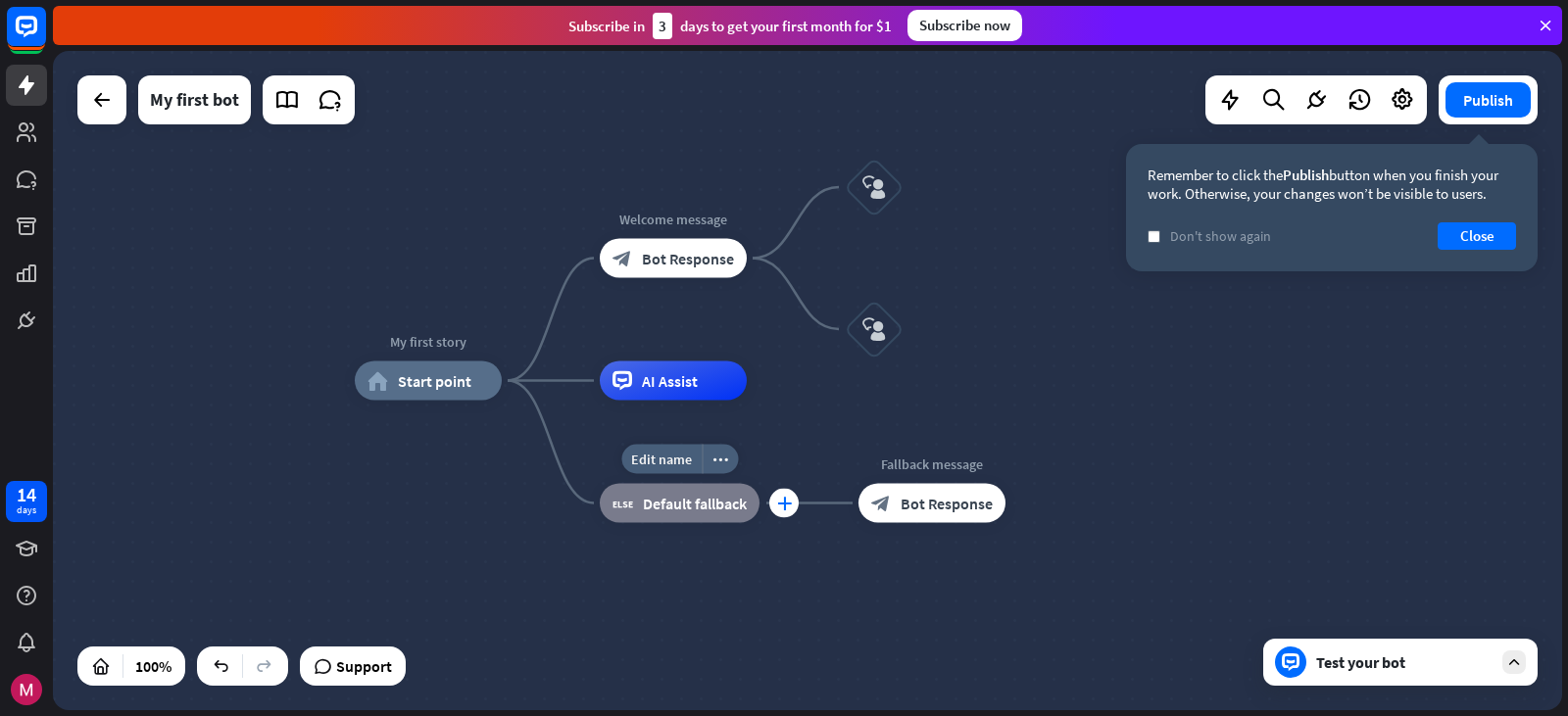 click on "plus" at bounding box center [784, 503] 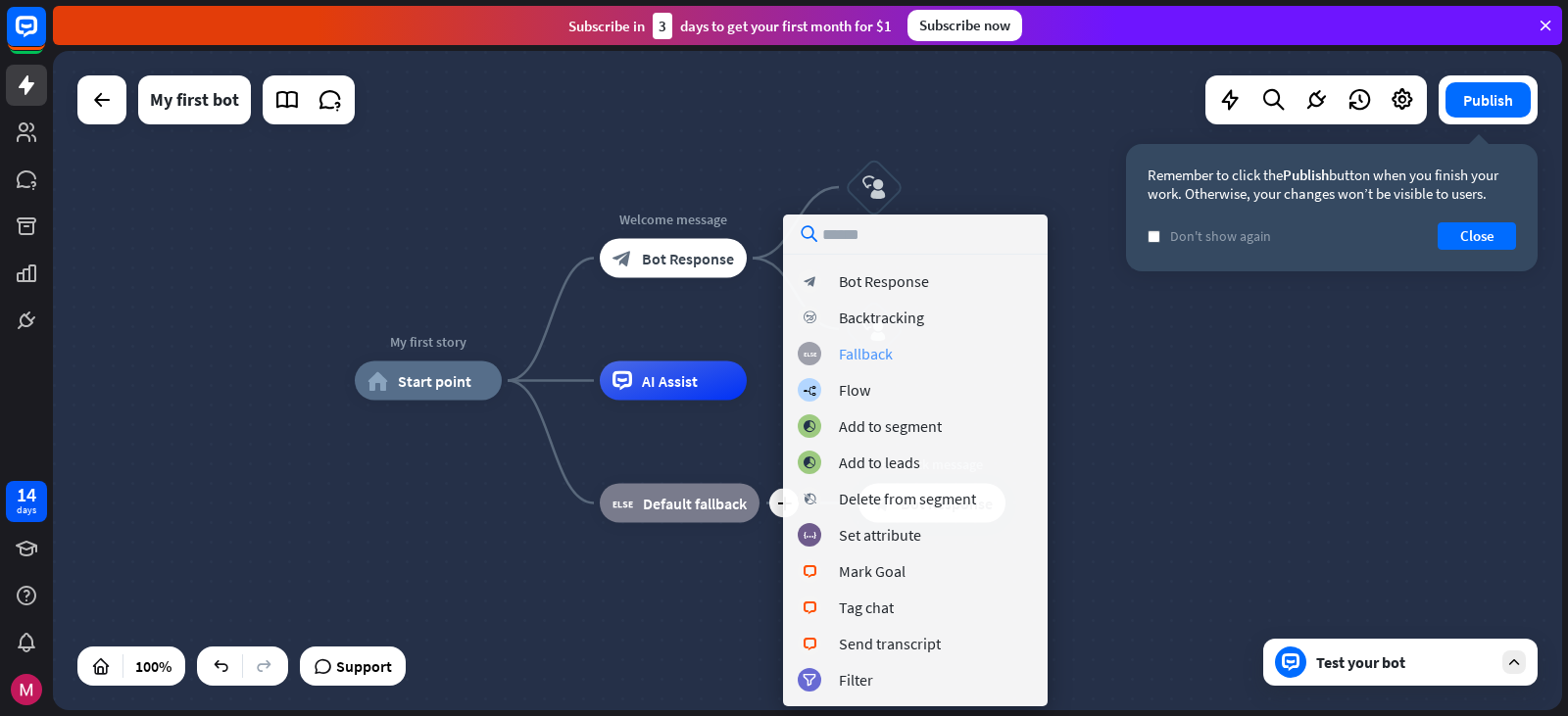 click on "Fallback" at bounding box center (865, 354) 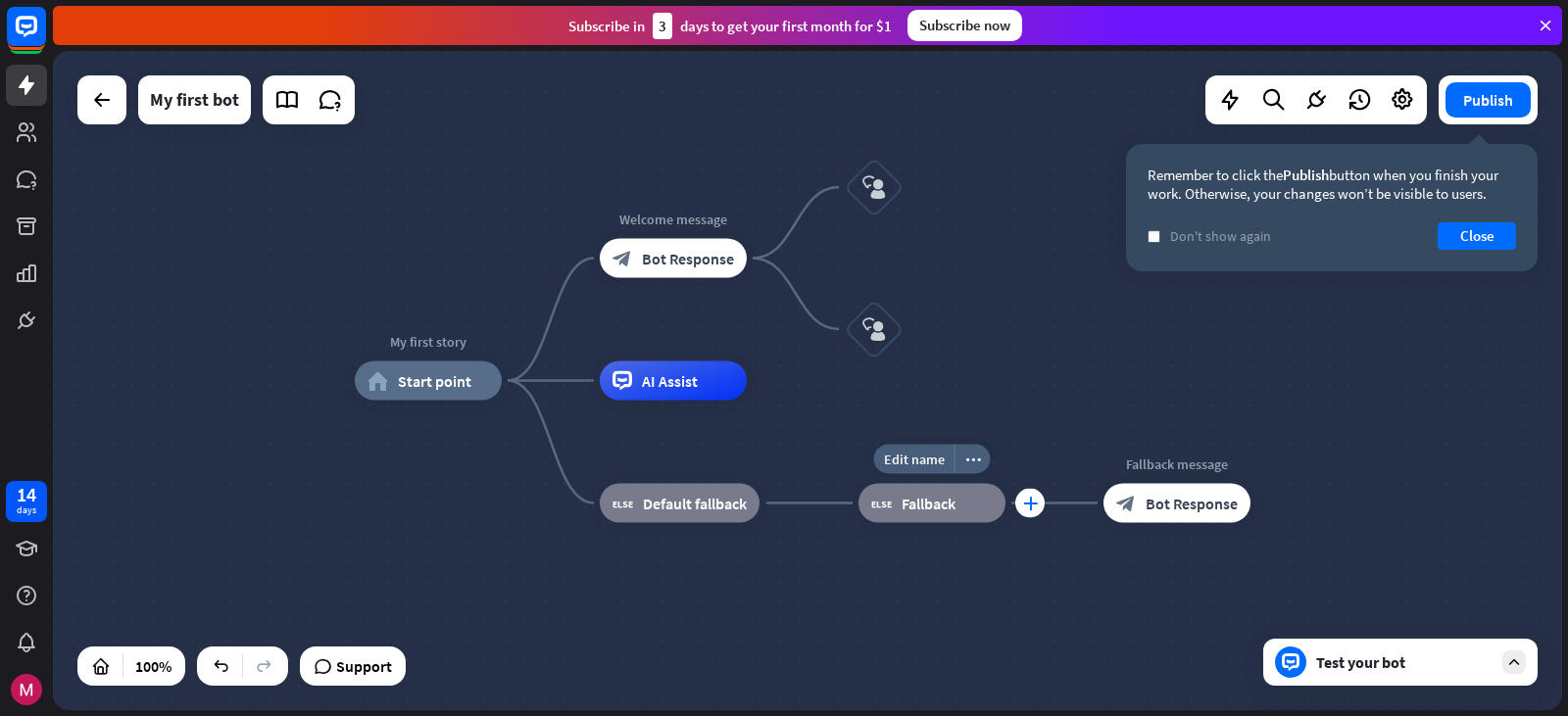 click on "plus" at bounding box center (1030, 503) 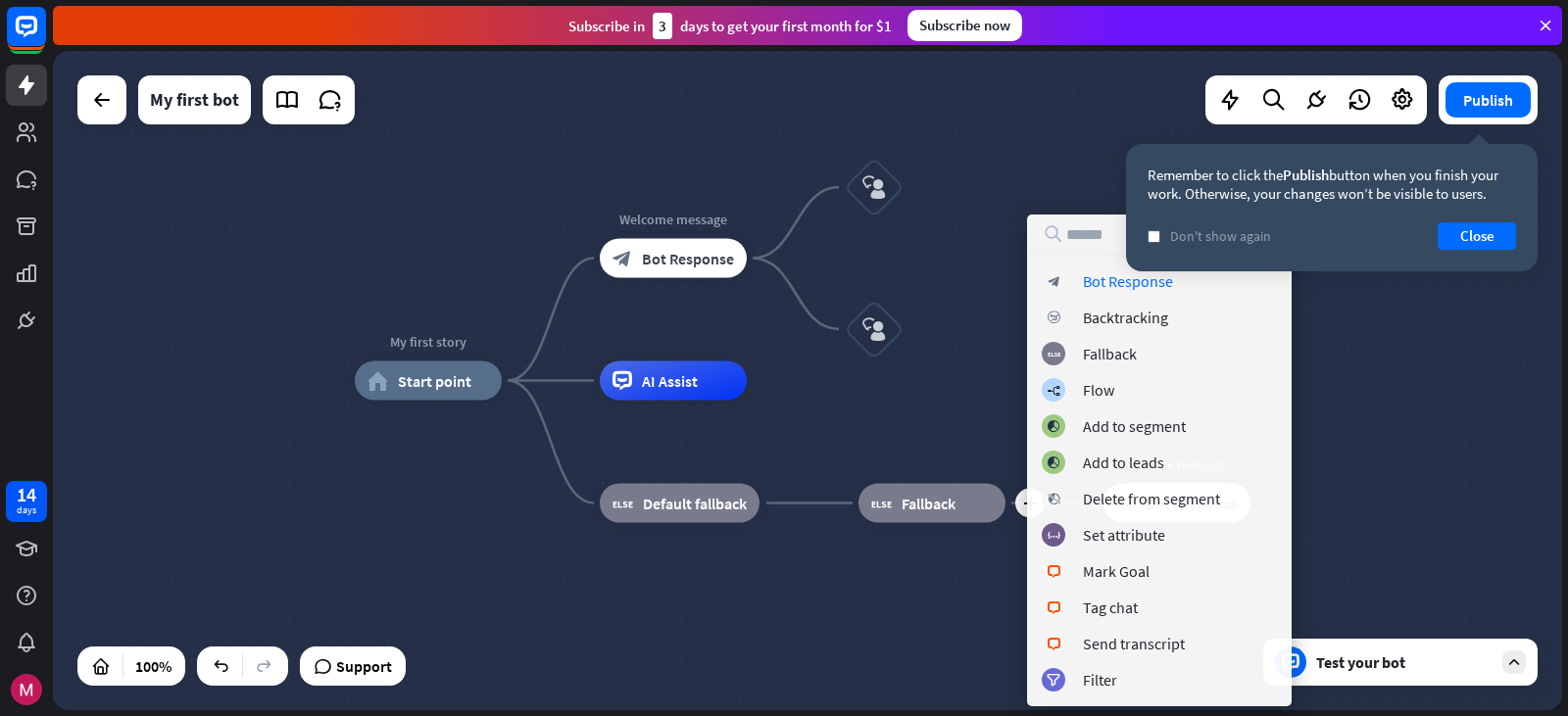 click on "My first story   home_2   Start point                 Welcome message   block_bot_response   Bot Response                   block_user_input                   block_user_input                     AI Assist                   block_fallback   Default fallback                 block_fallback   Fallback                 Fallback message   block_bot_response   Bot Response" at bounding box center (1109, 710) 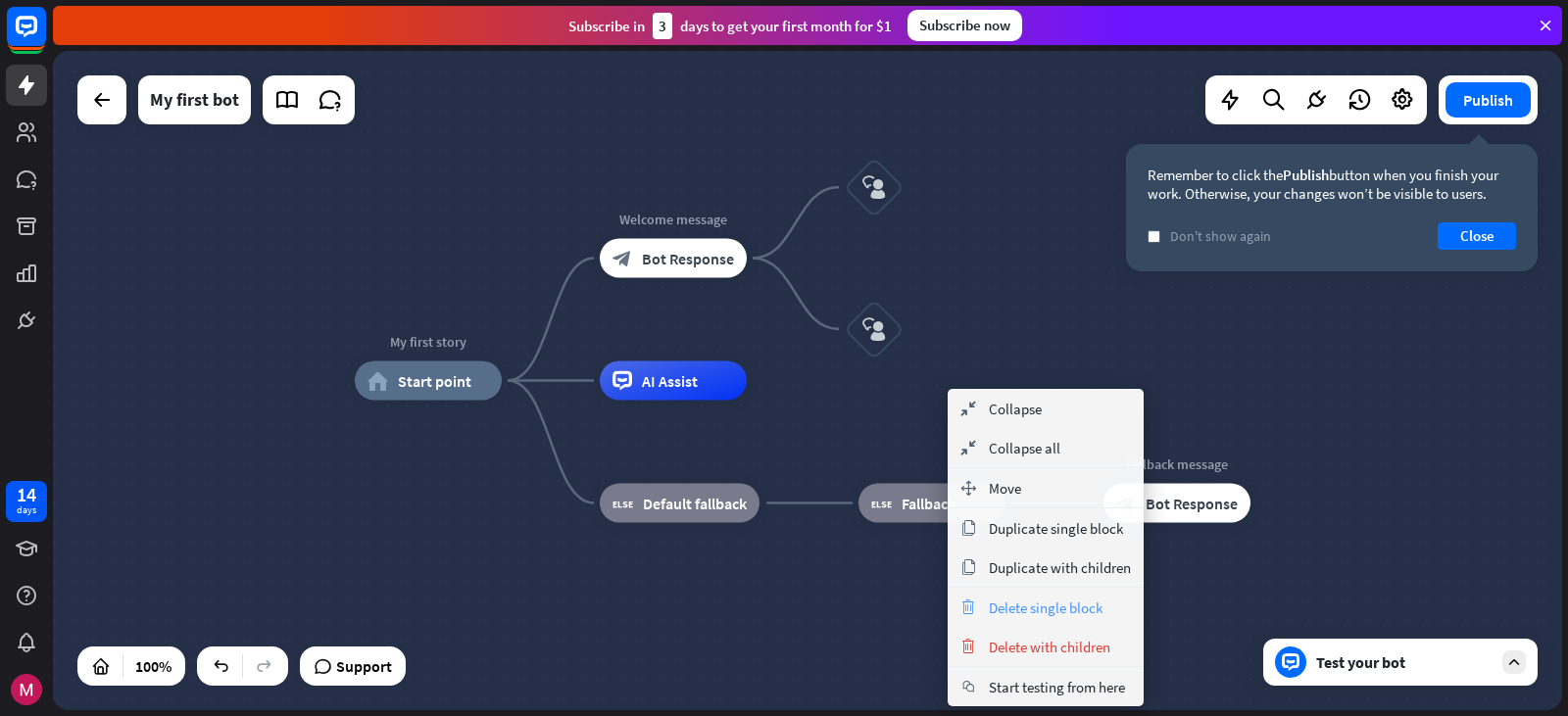 click on "Delete single block" at bounding box center [1046, 607] 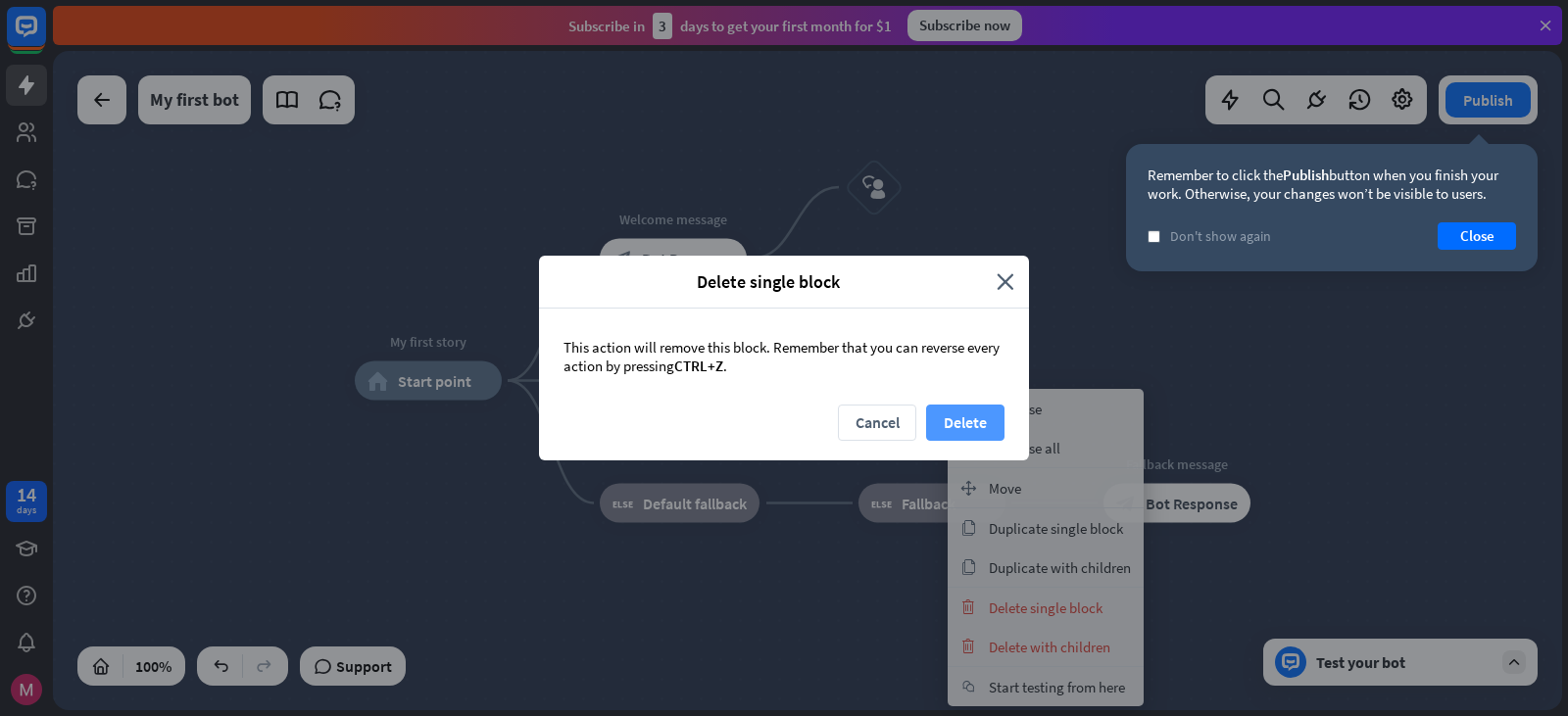 click on "Delete" at bounding box center [965, 422] 